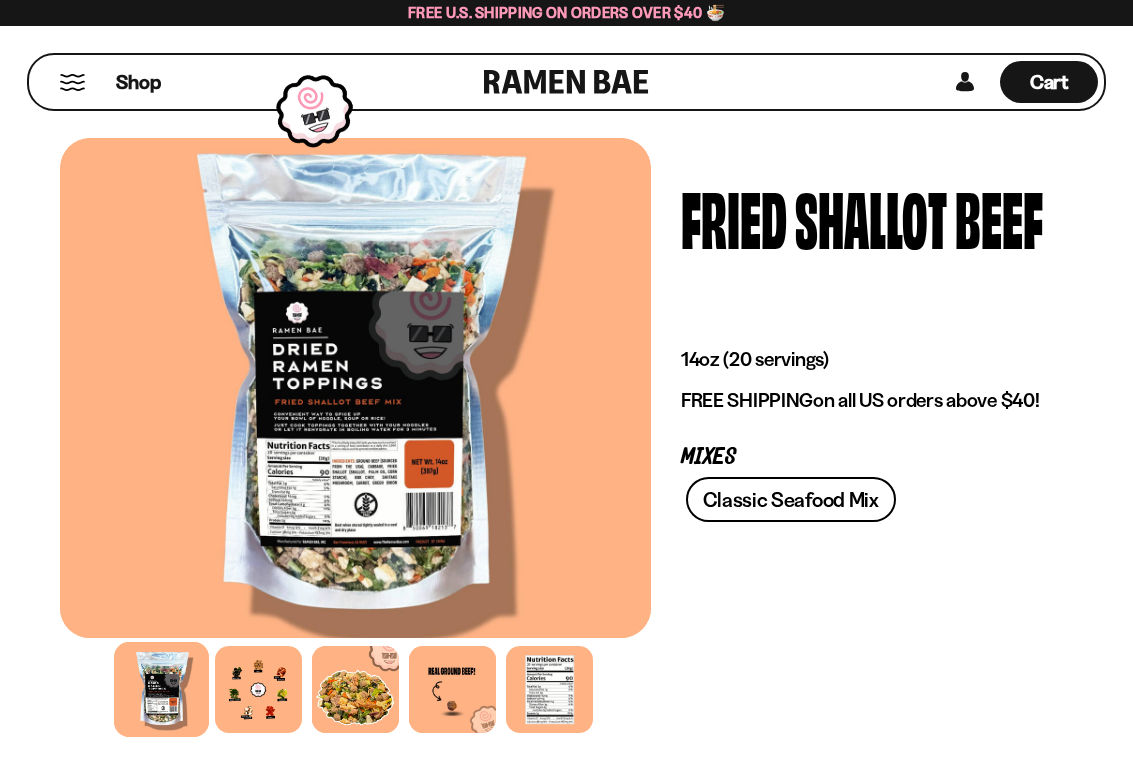scroll, scrollTop: 0, scrollLeft: 0, axis: both 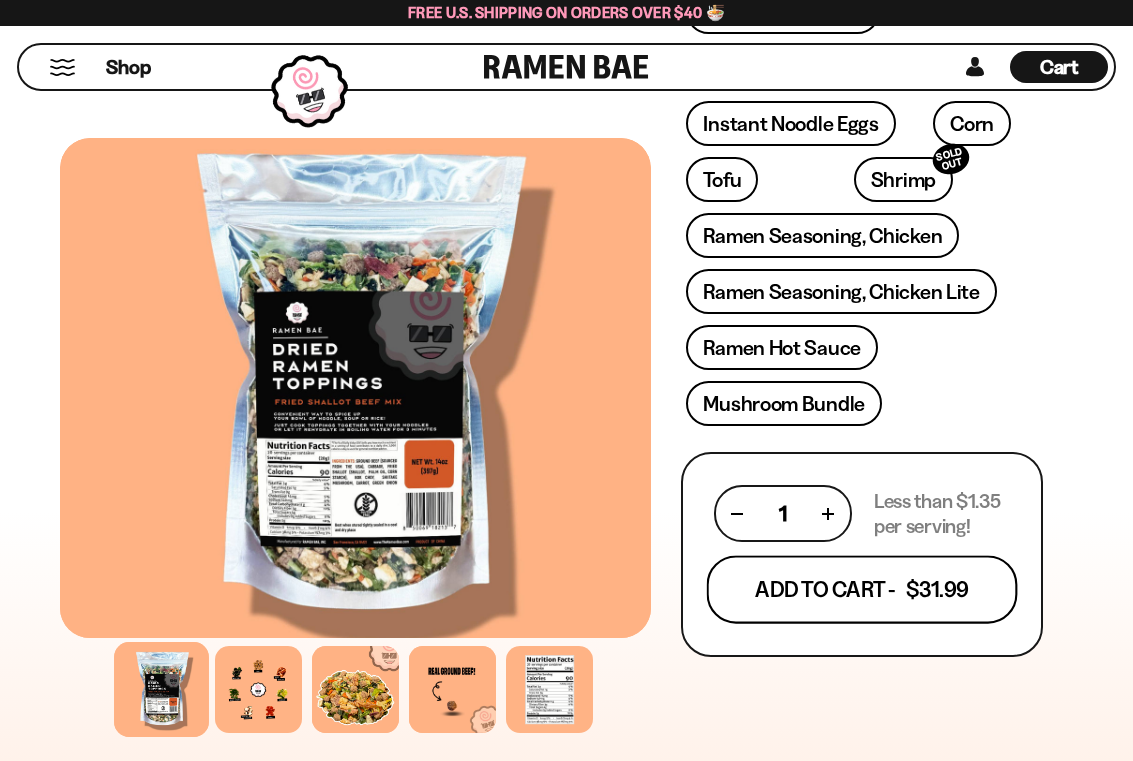 click on "Add To Cart -
$31.99" at bounding box center (862, 589) 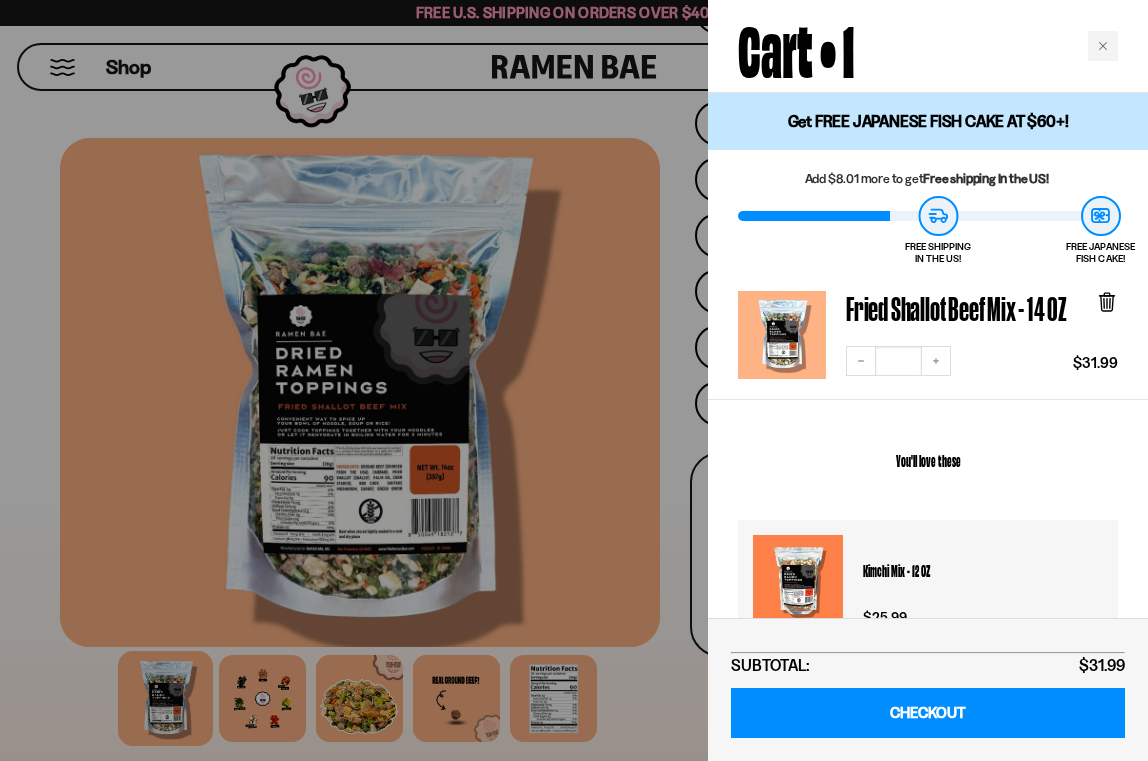 click at bounding box center (574, 380) 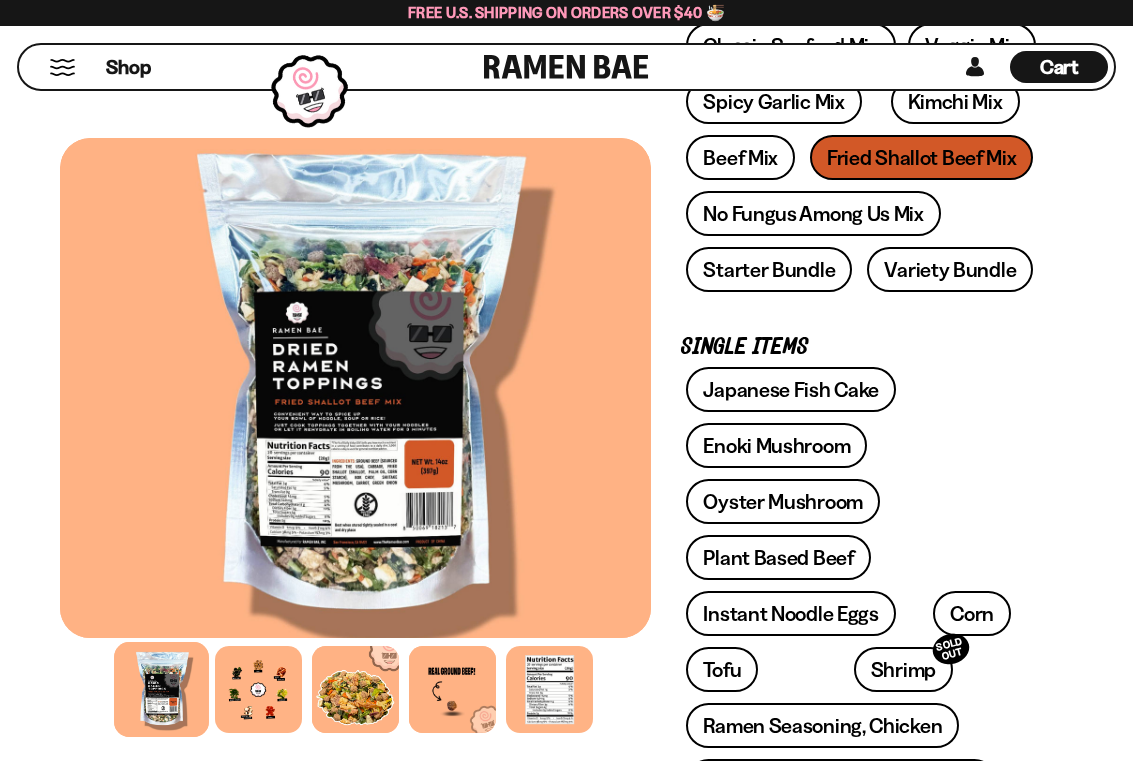 scroll, scrollTop: 466, scrollLeft: 0, axis: vertical 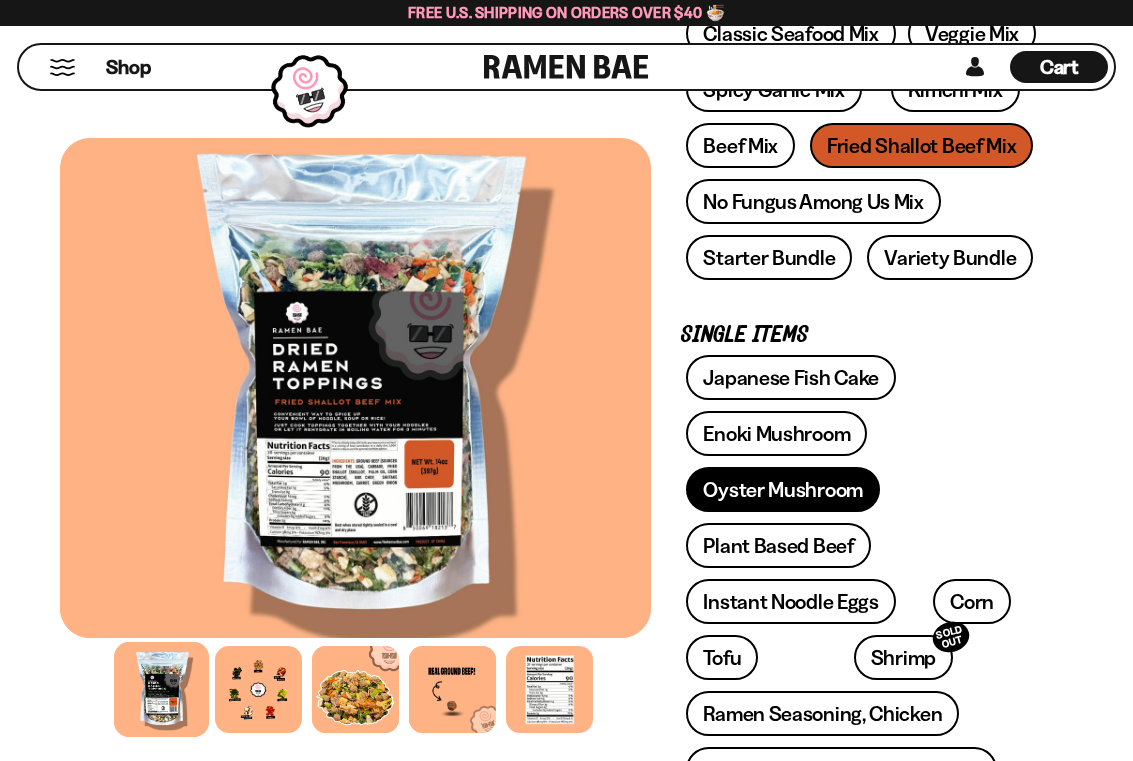 click on "Oyster Mushroom" at bounding box center [783, 489] 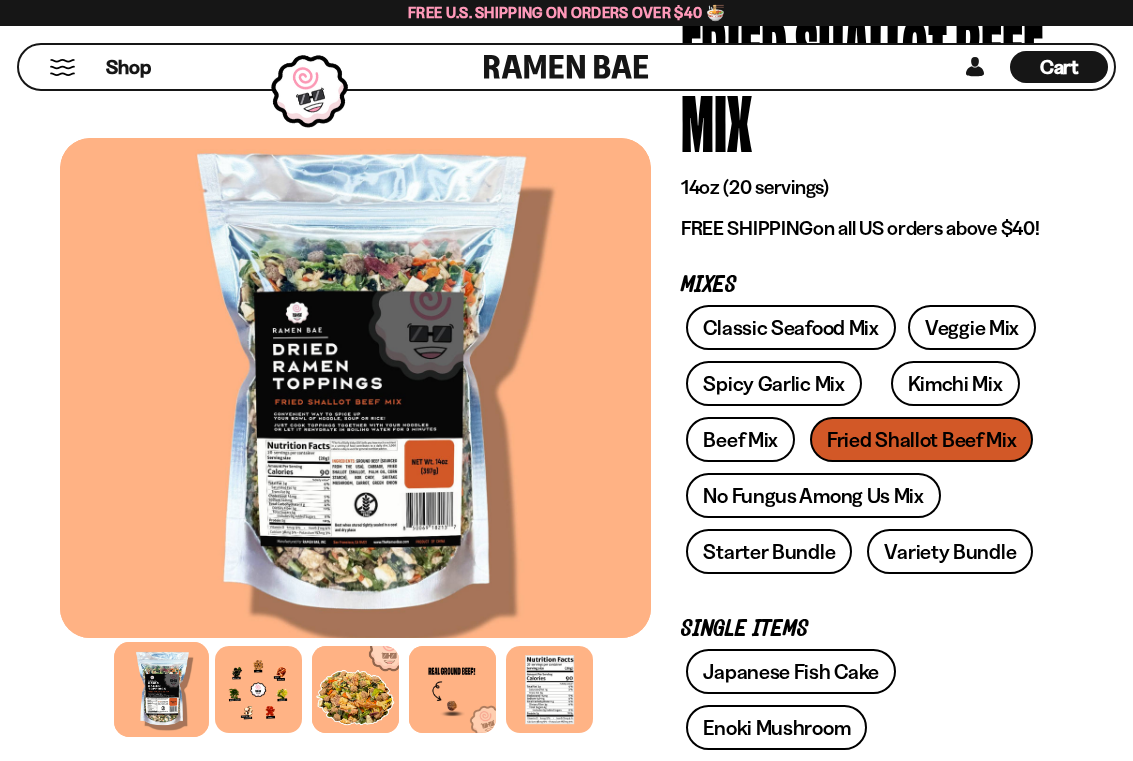 scroll, scrollTop: 196, scrollLeft: 0, axis: vertical 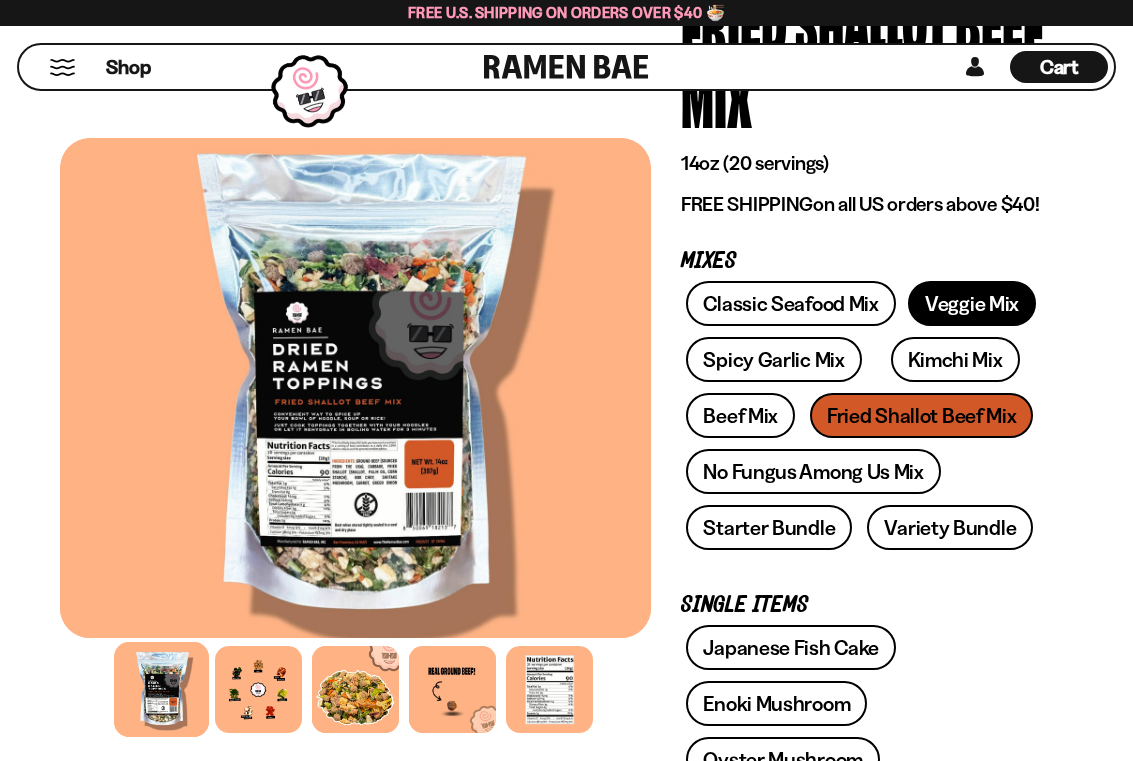 click on "Veggie Mix" at bounding box center (972, 303) 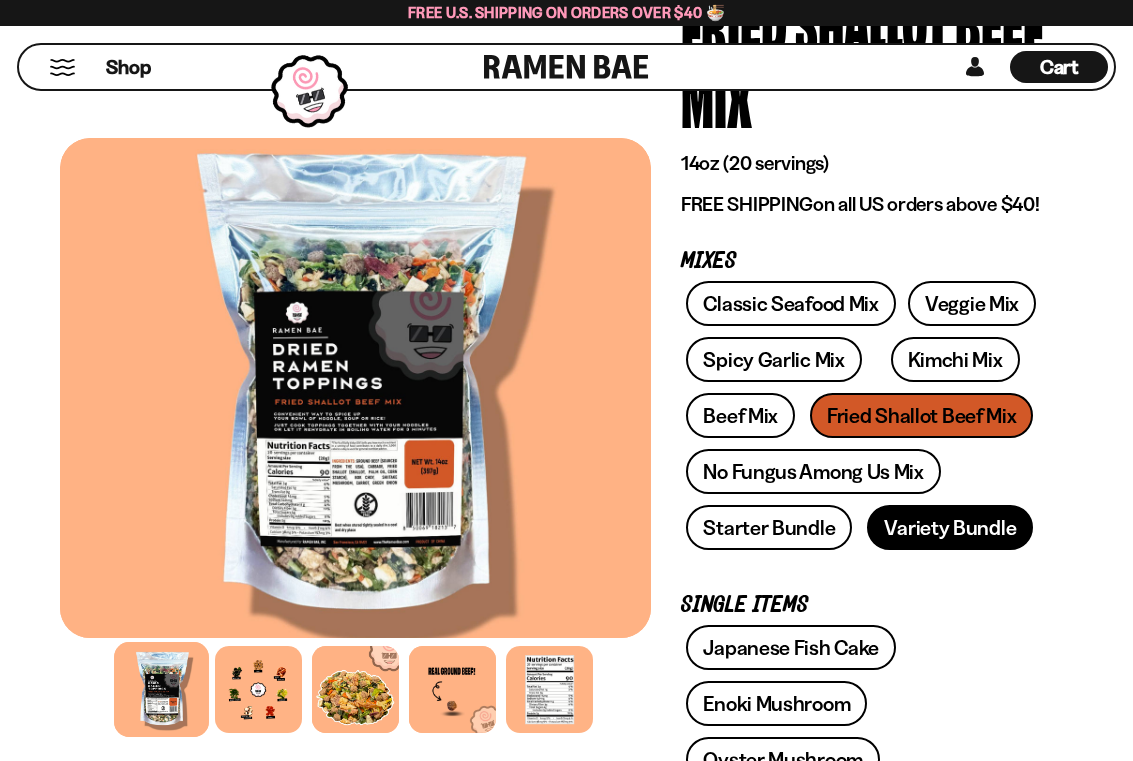 click on "Variety Bundle" at bounding box center (950, 527) 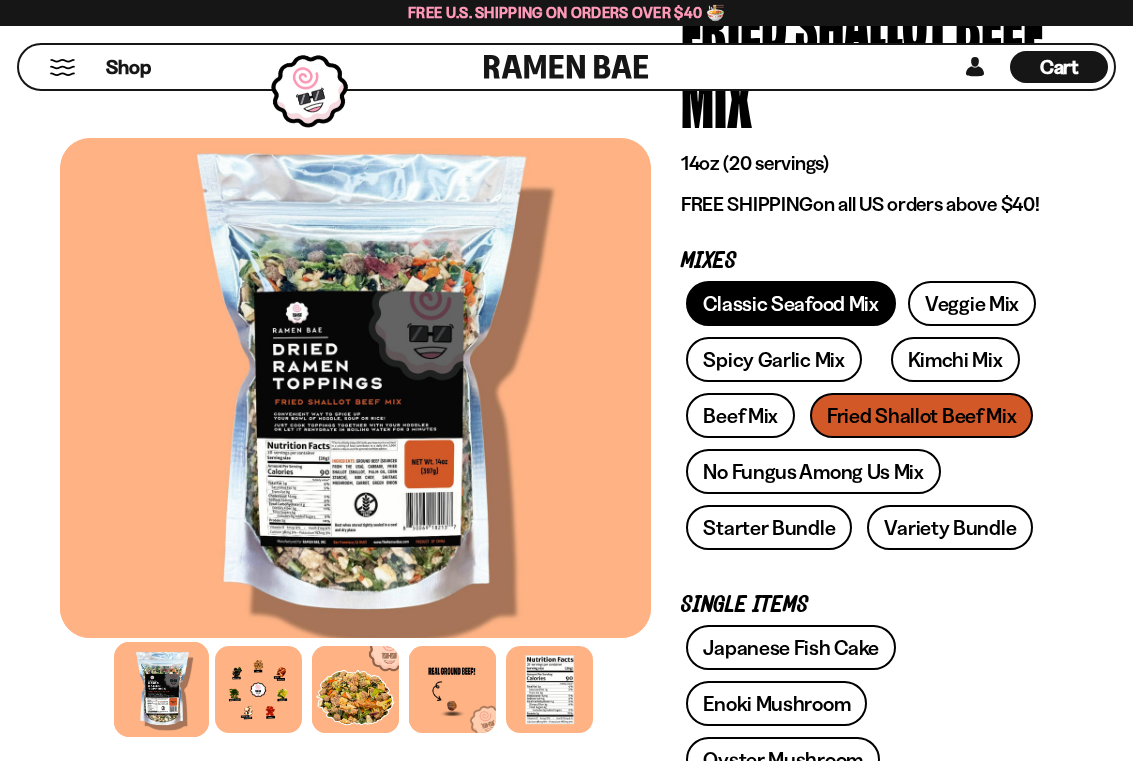 click on "Classic Seafood Mix" at bounding box center (790, 303) 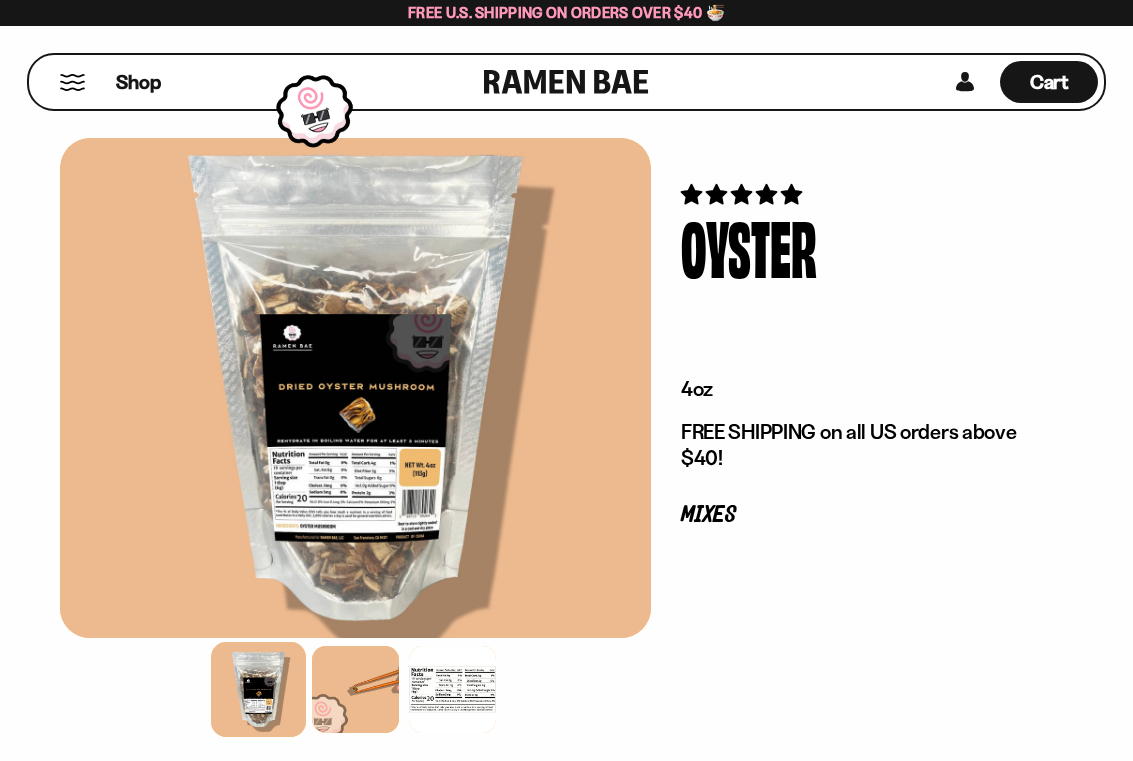 scroll, scrollTop: 0, scrollLeft: 0, axis: both 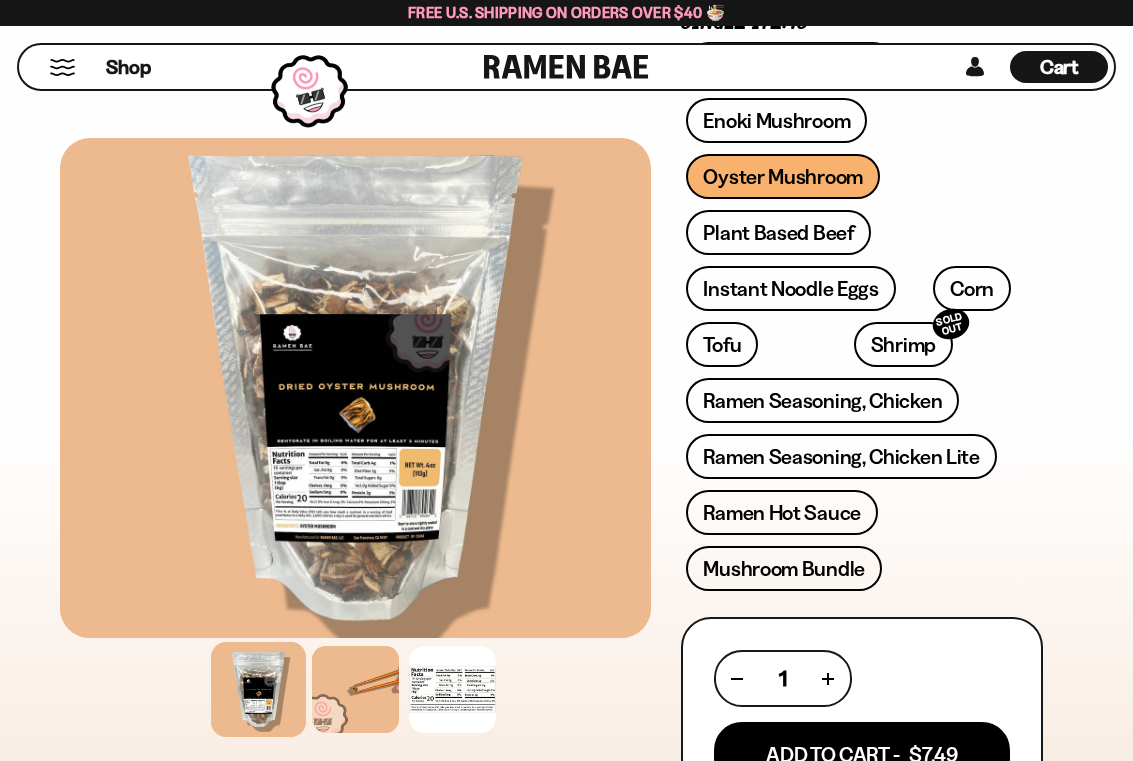 click at bounding box center (828, 678) 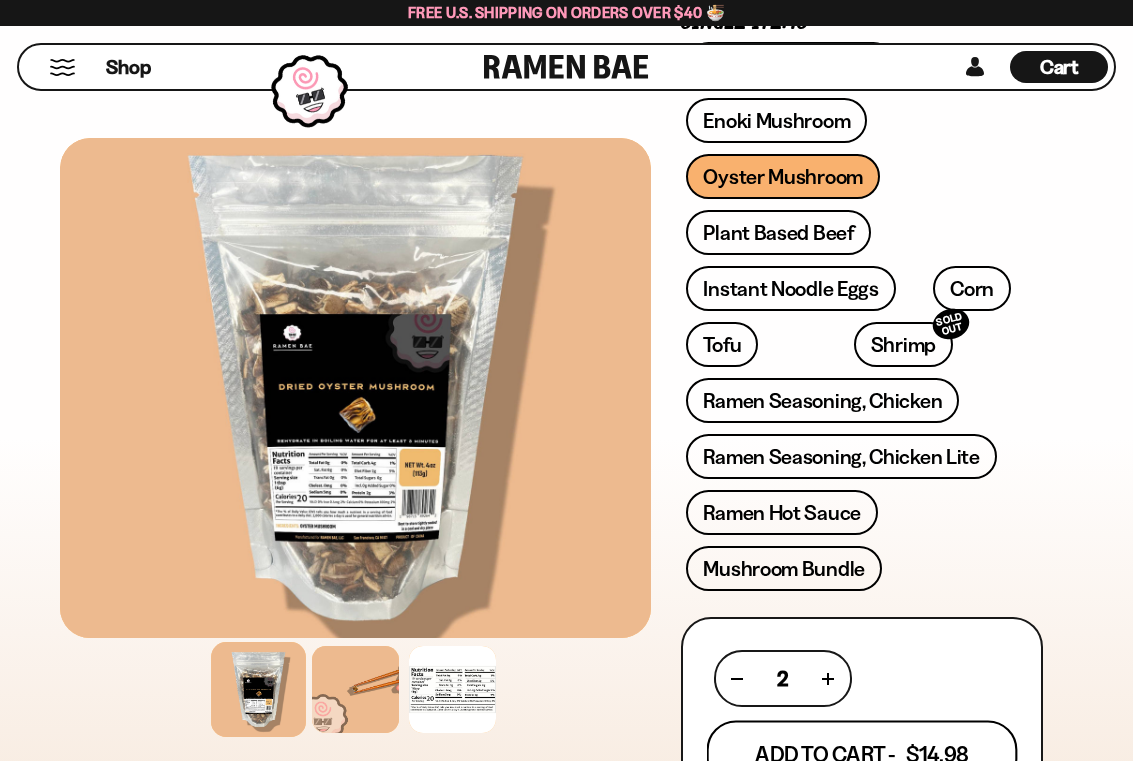 click on "Add To Cart -
$14.98" at bounding box center (862, 755) 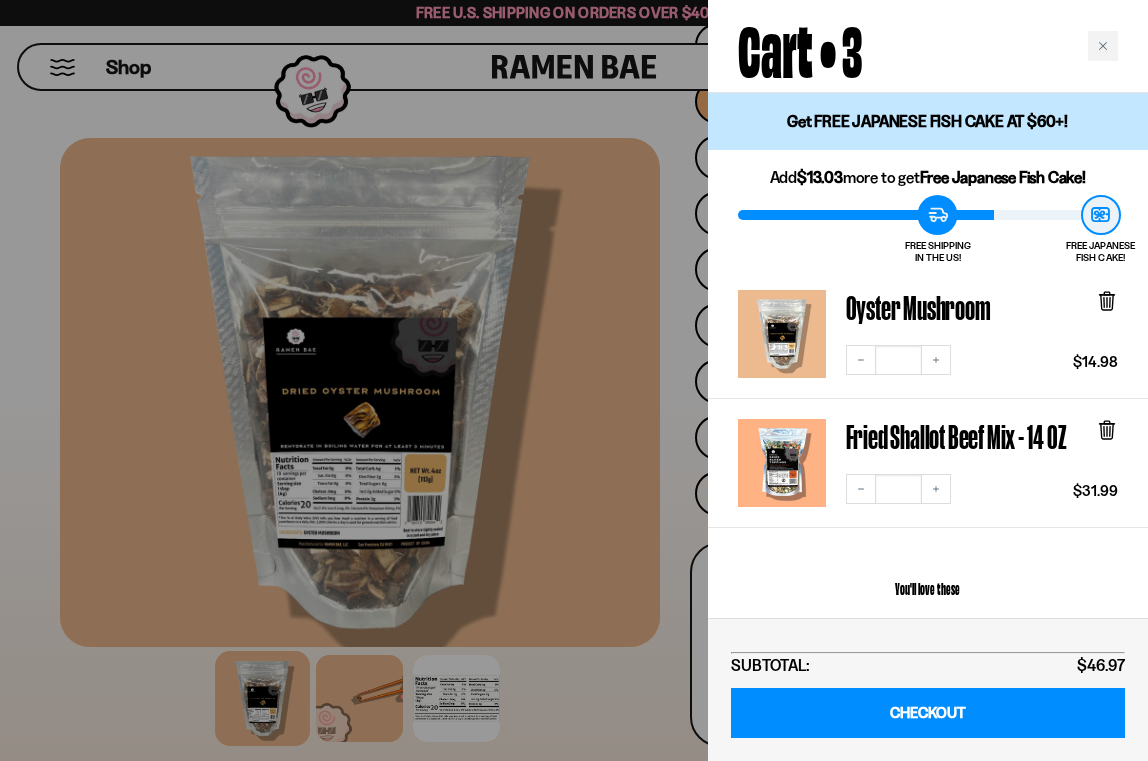 click at bounding box center [574, 380] 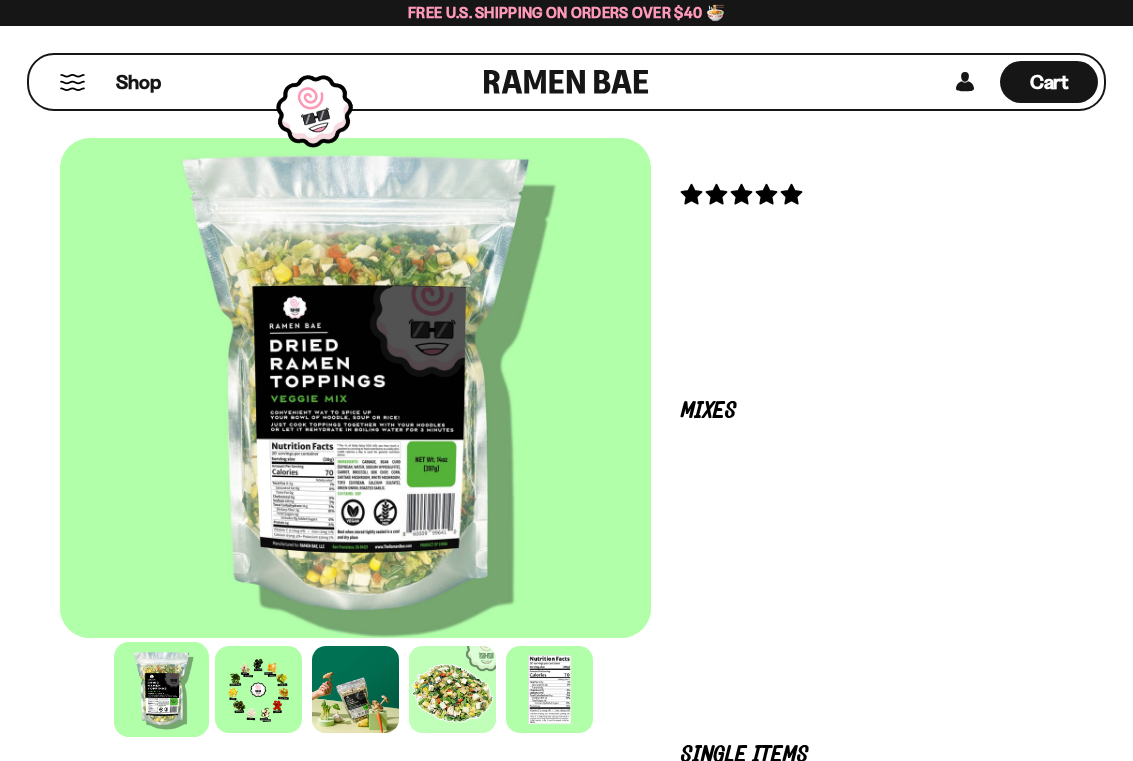 scroll, scrollTop: 0, scrollLeft: 0, axis: both 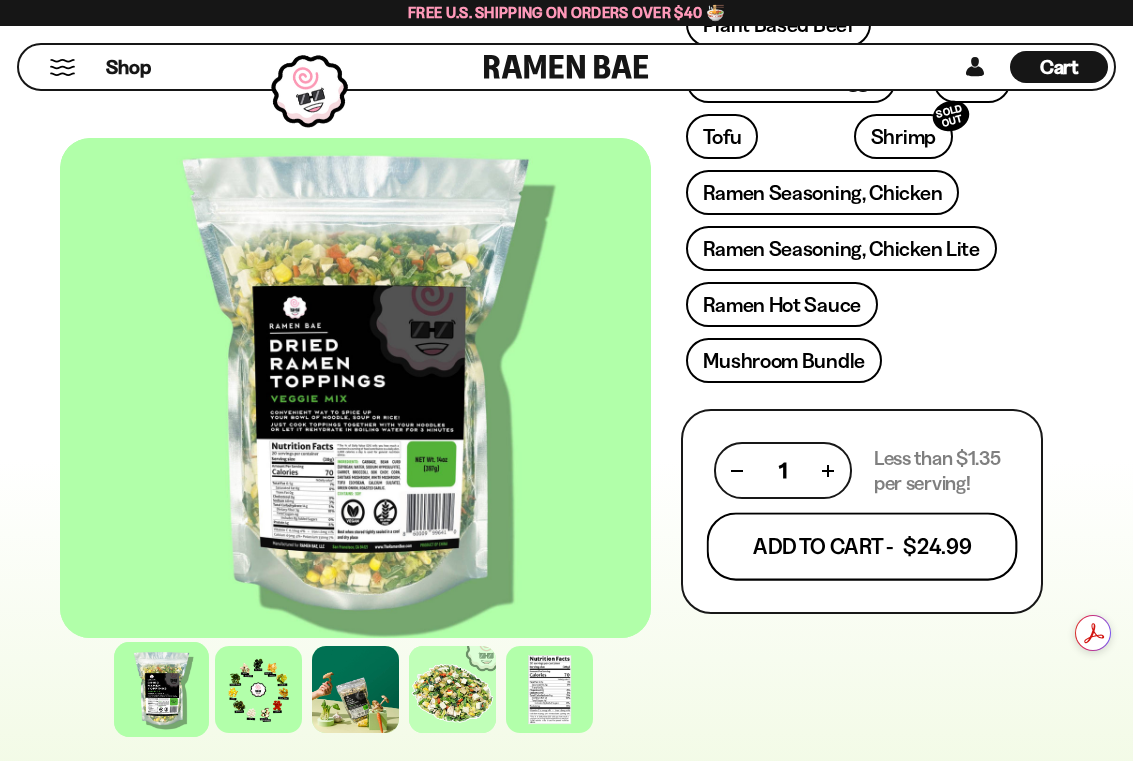 click on "Add To Cart -
$24.99" at bounding box center (862, 547) 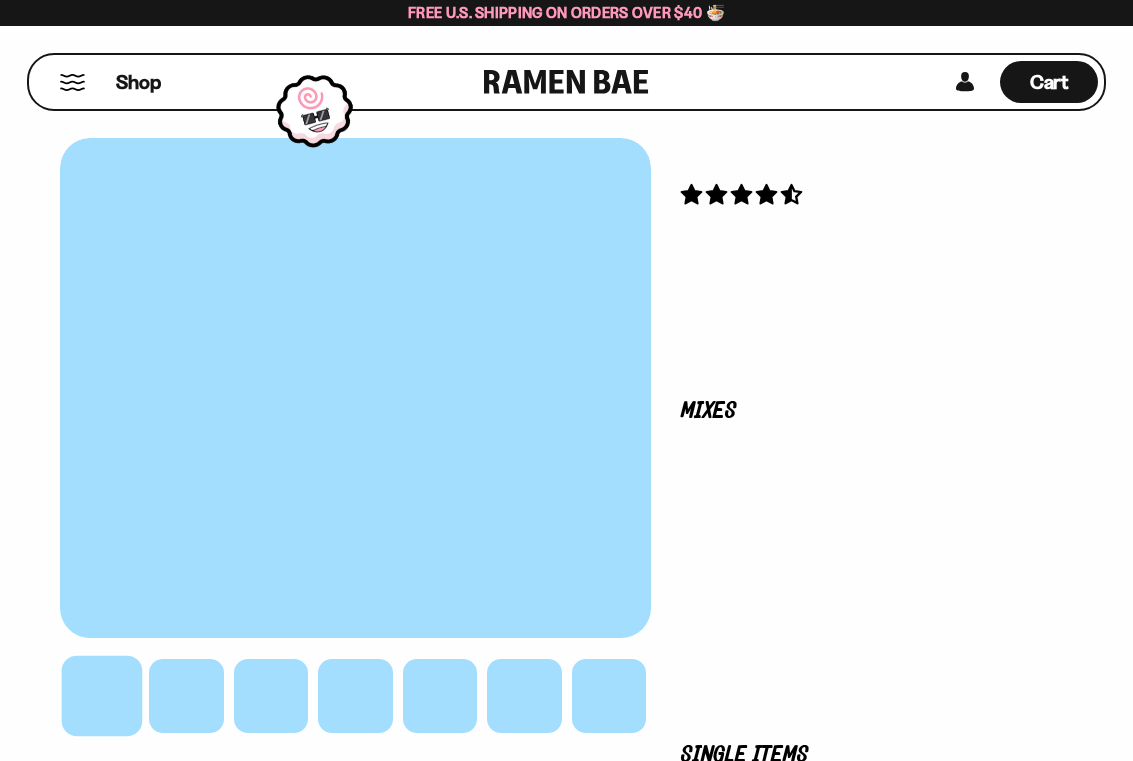 scroll, scrollTop: 0, scrollLeft: 0, axis: both 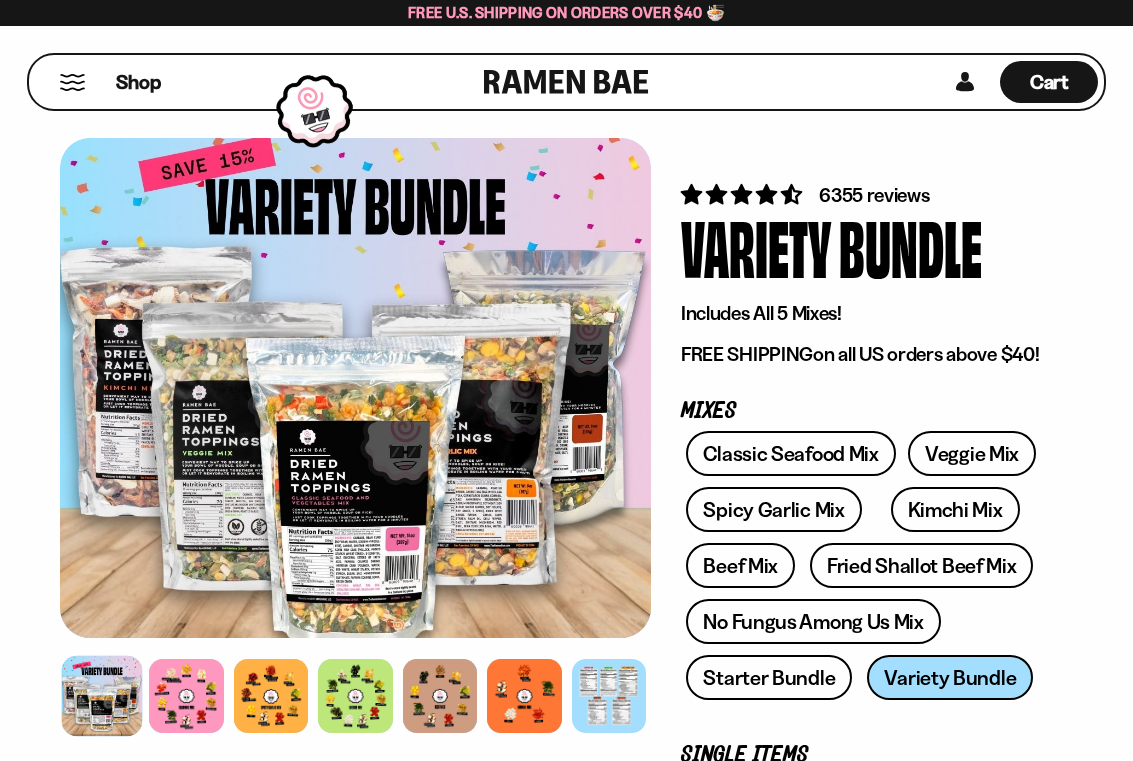 drag, startPoint x: 0, startPoint y: 0, endPoint x: 914, endPoint y: 410, distance: 1001.74646 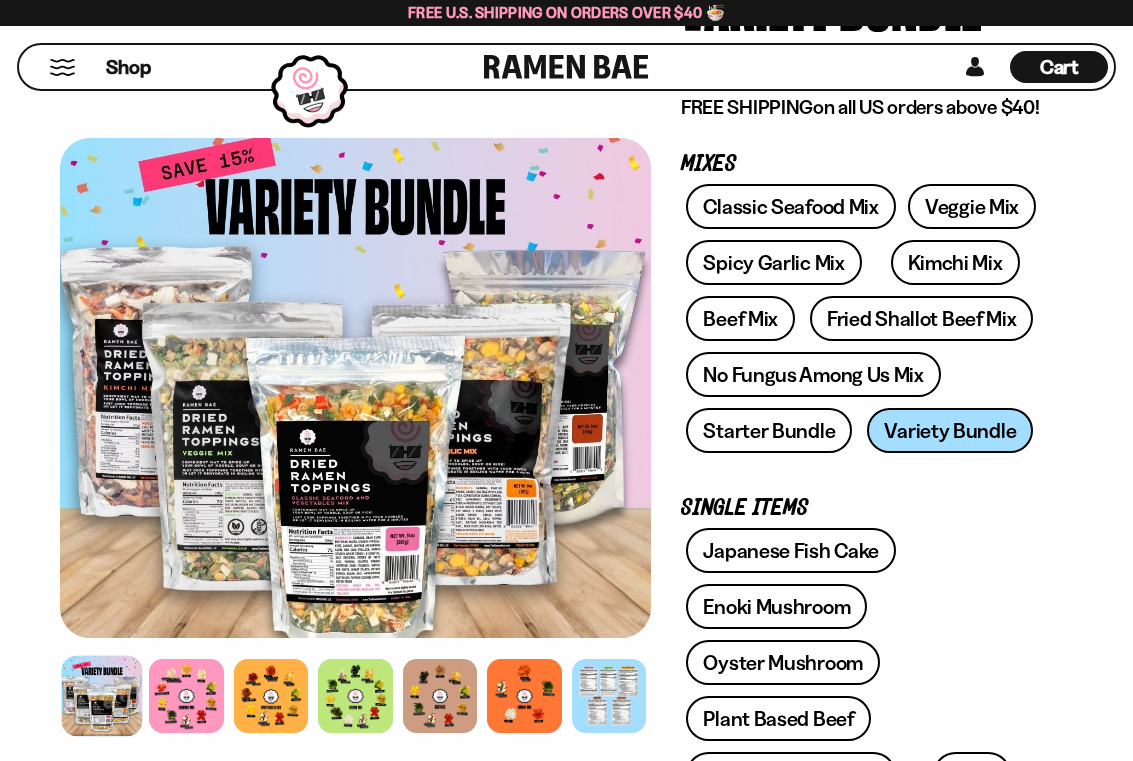 scroll, scrollTop: 233, scrollLeft: 0, axis: vertical 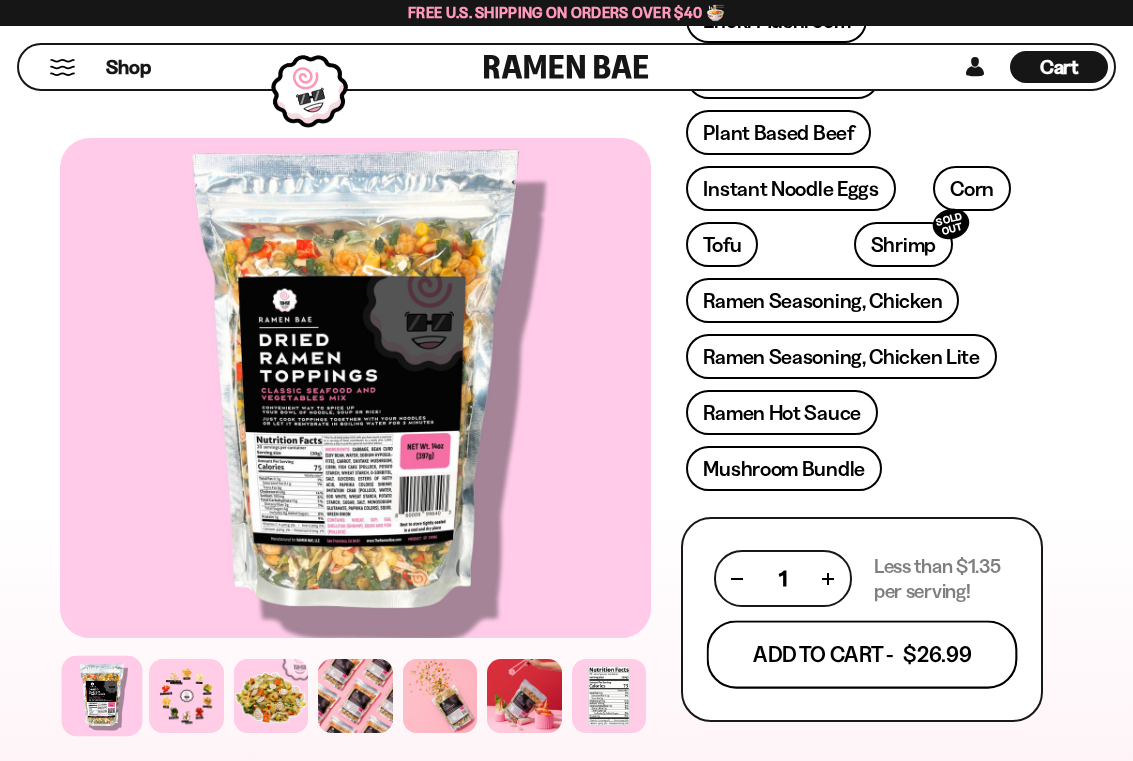 click on "Add To Cart -
$26.99" at bounding box center (862, 655) 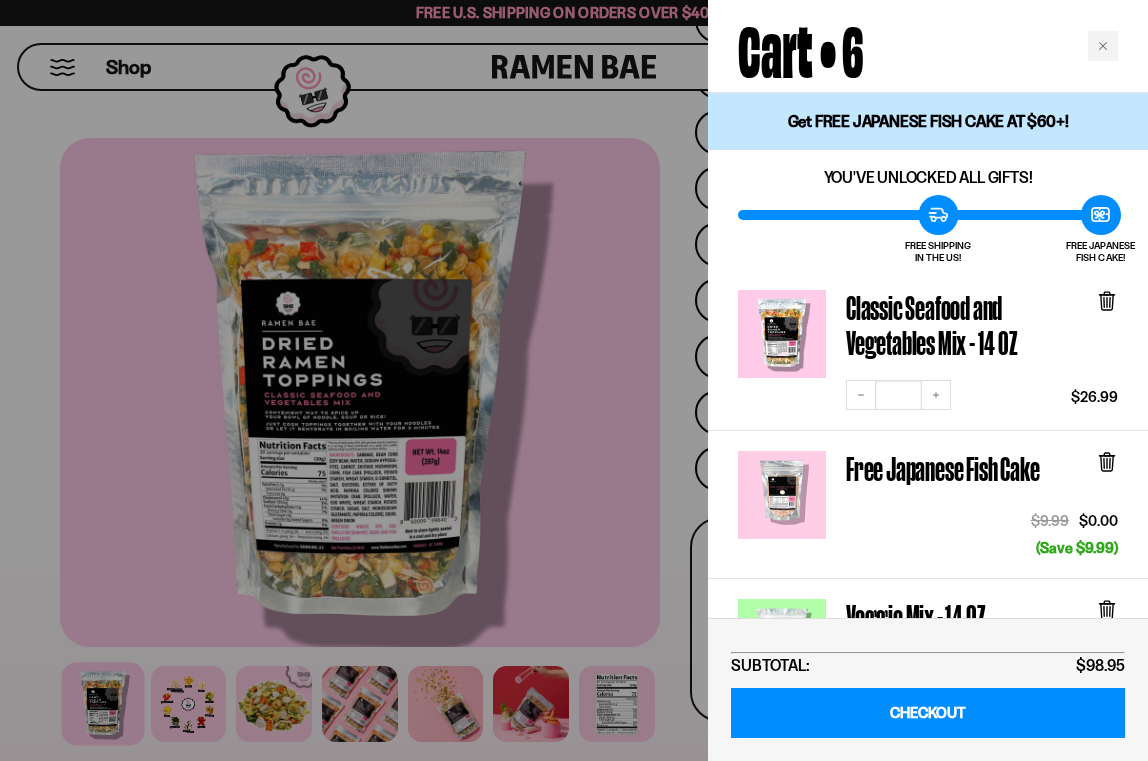 click at bounding box center [574, 380] 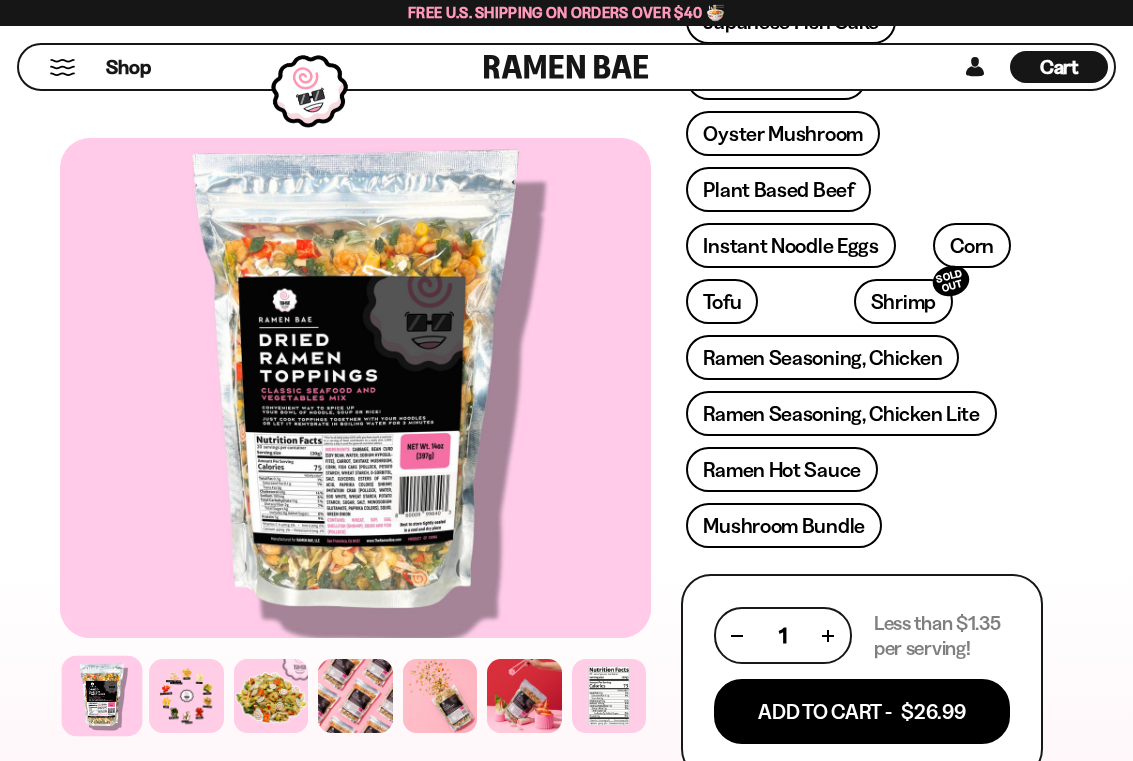 scroll, scrollTop: 865, scrollLeft: 0, axis: vertical 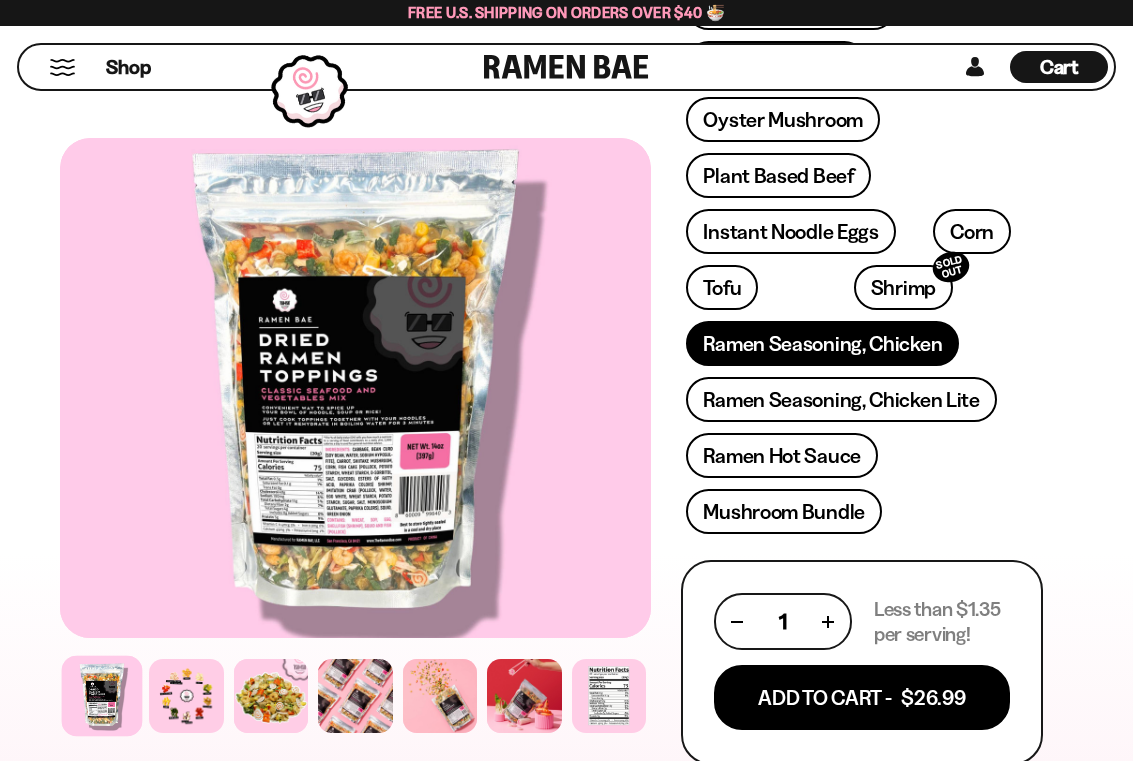 click on "Ramen Seasoning, Chicken" at bounding box center (822, 343) 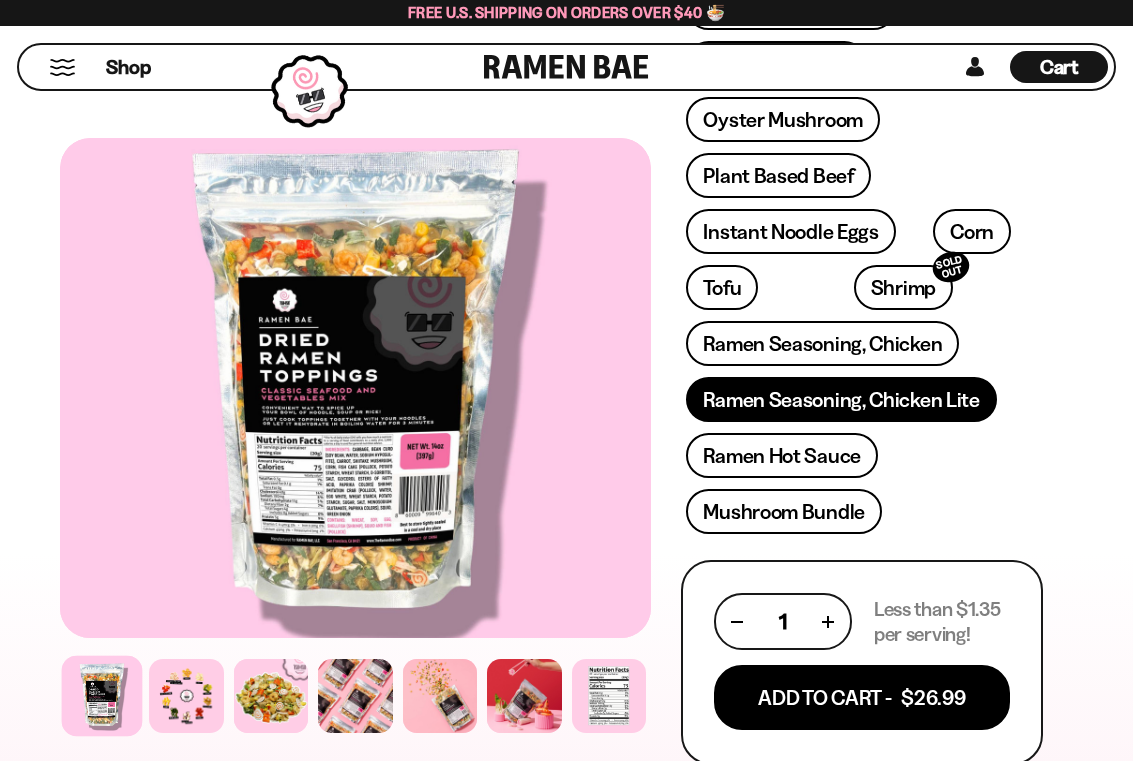 click on "Ramen Seasoning, Chicken Lite" at bounding box center [841, 399] 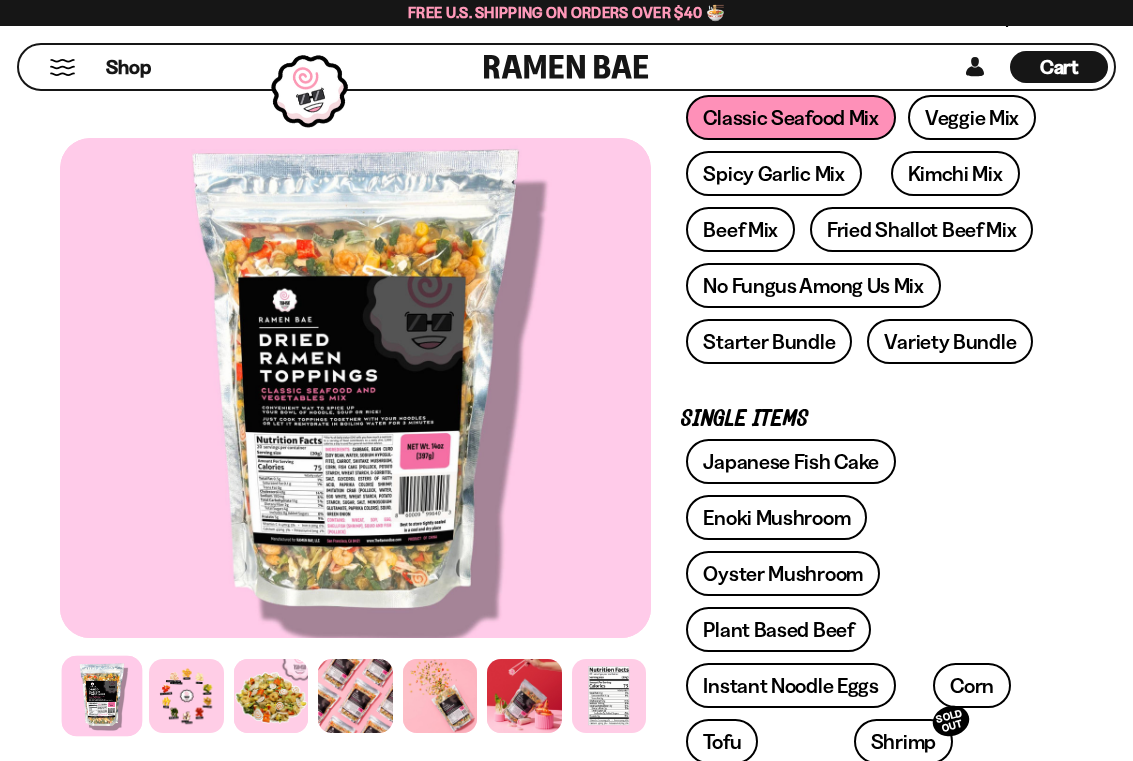 scroll, scrollTop: 369, scrollLeft: 0, axis: vertical 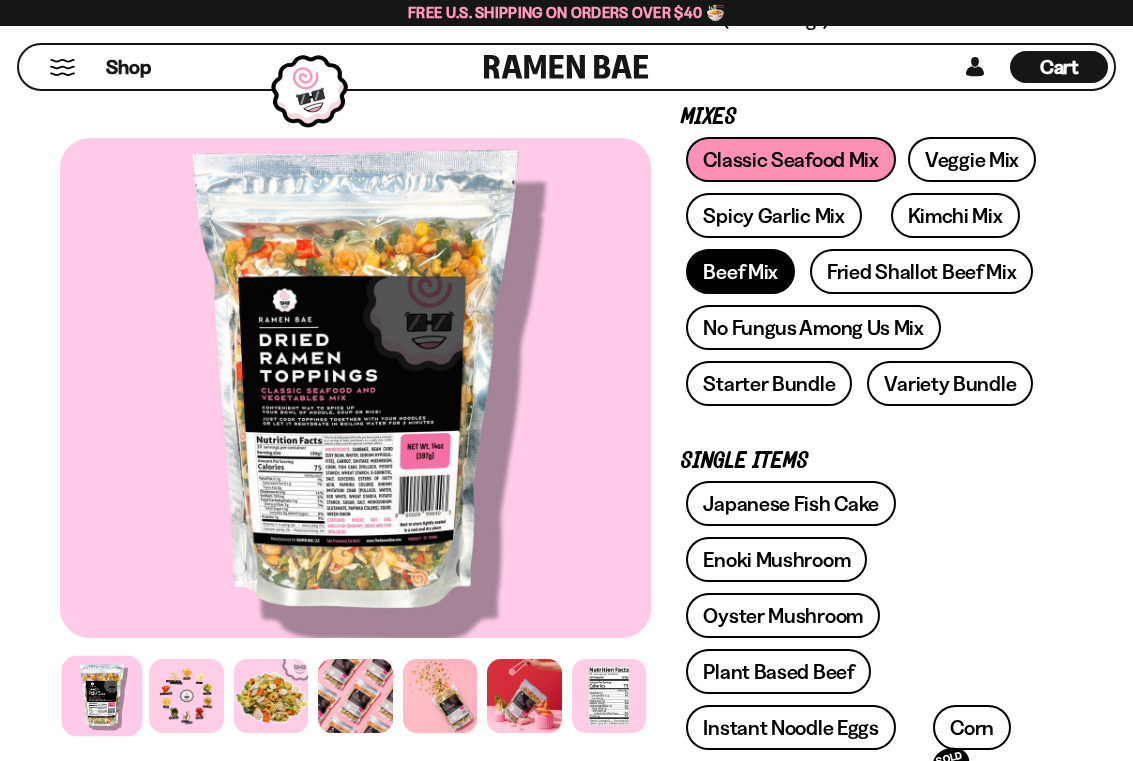 click on "Beef Mix" at bounding box center (740, 271) 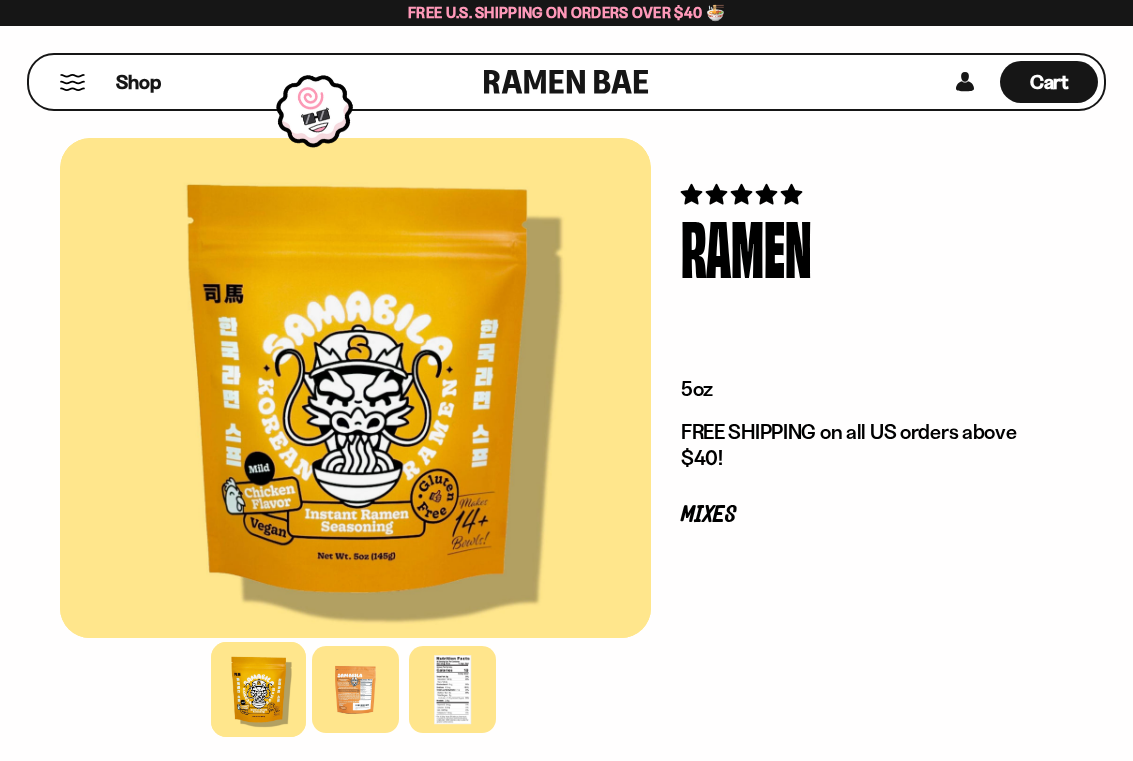 scroll, scrollTop: 0, scrollLeft: 0, axis: both 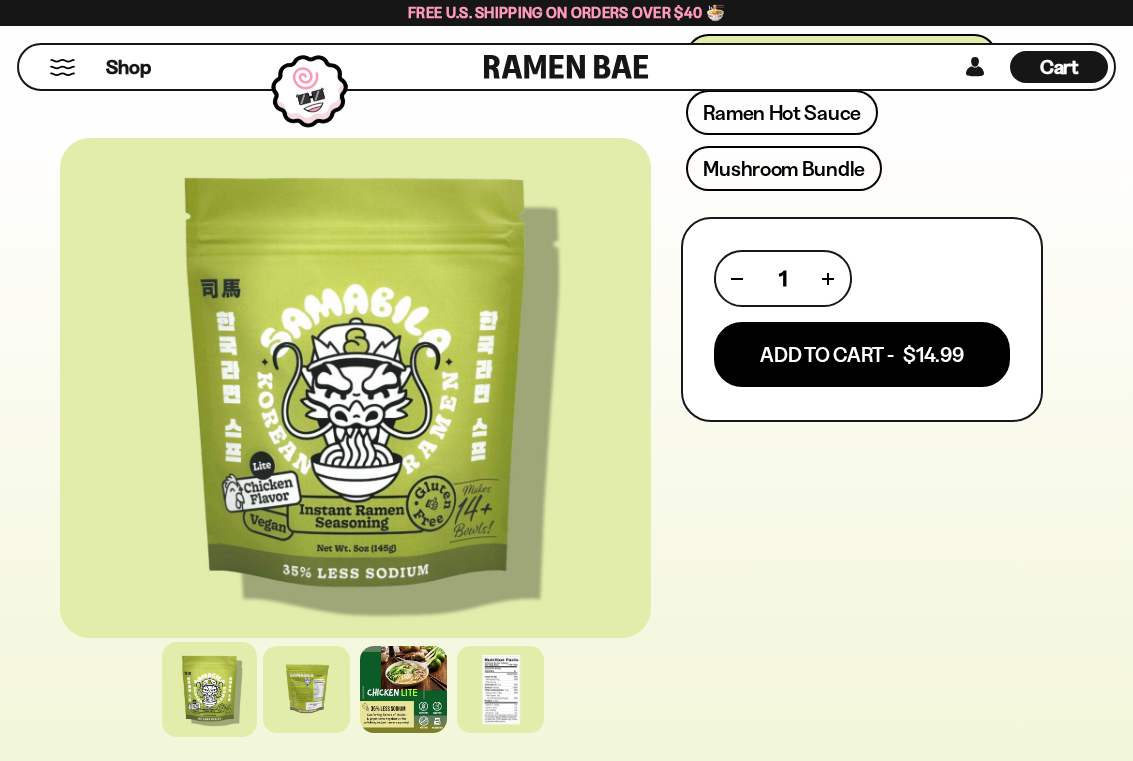 drag, startPoint x: 0, startPoint y: 0, endPoint x: 1123, endPoint y: 159, distance: 1134.2002 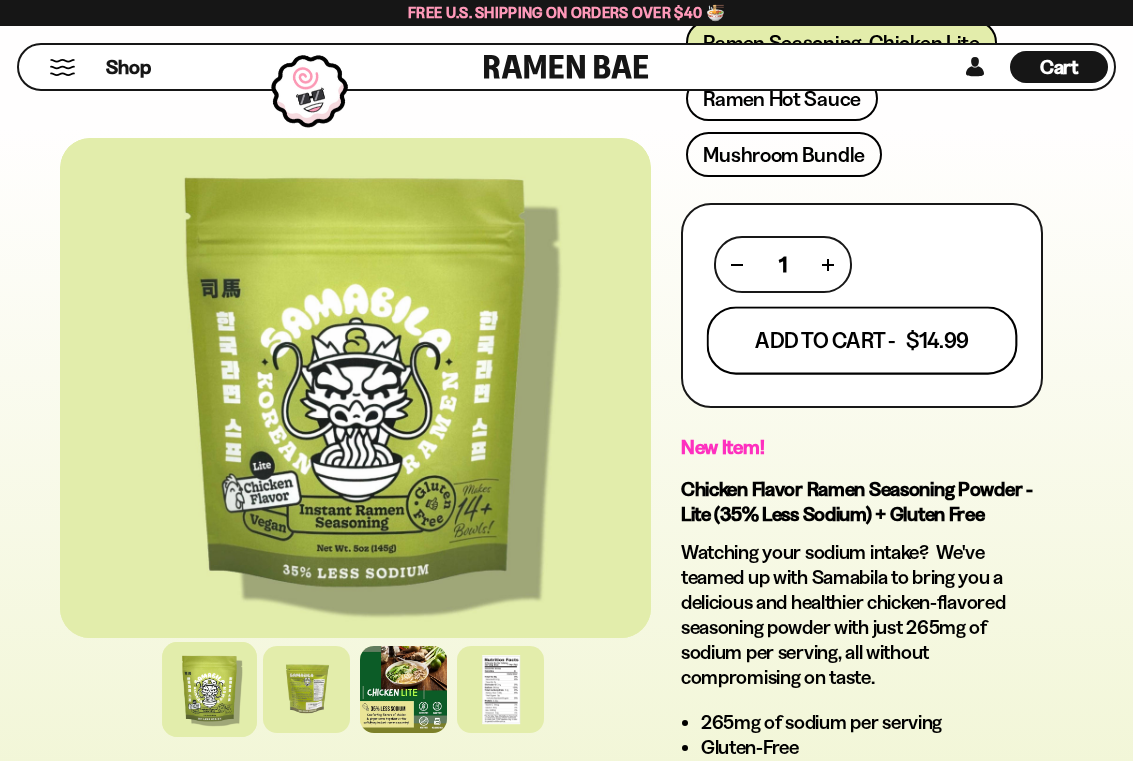 click on "Add To Cart -
$14.99" at bounding box center [862, 341] 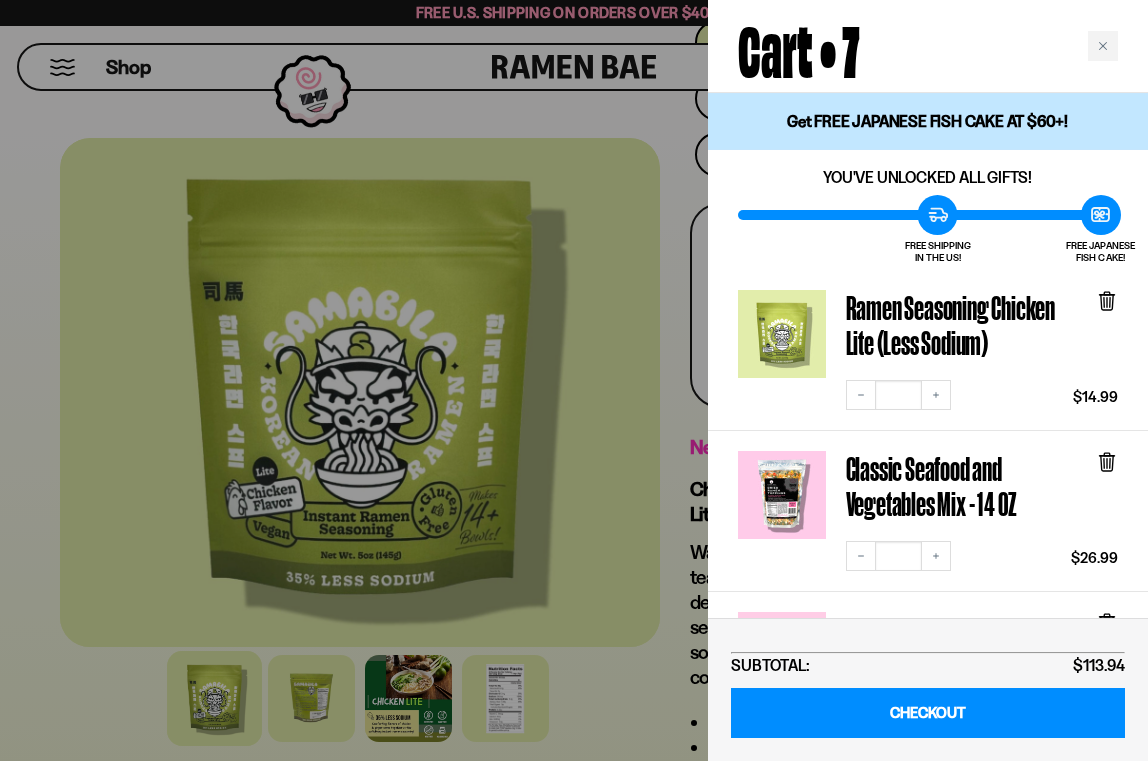 click at bounding box center (574, 380) 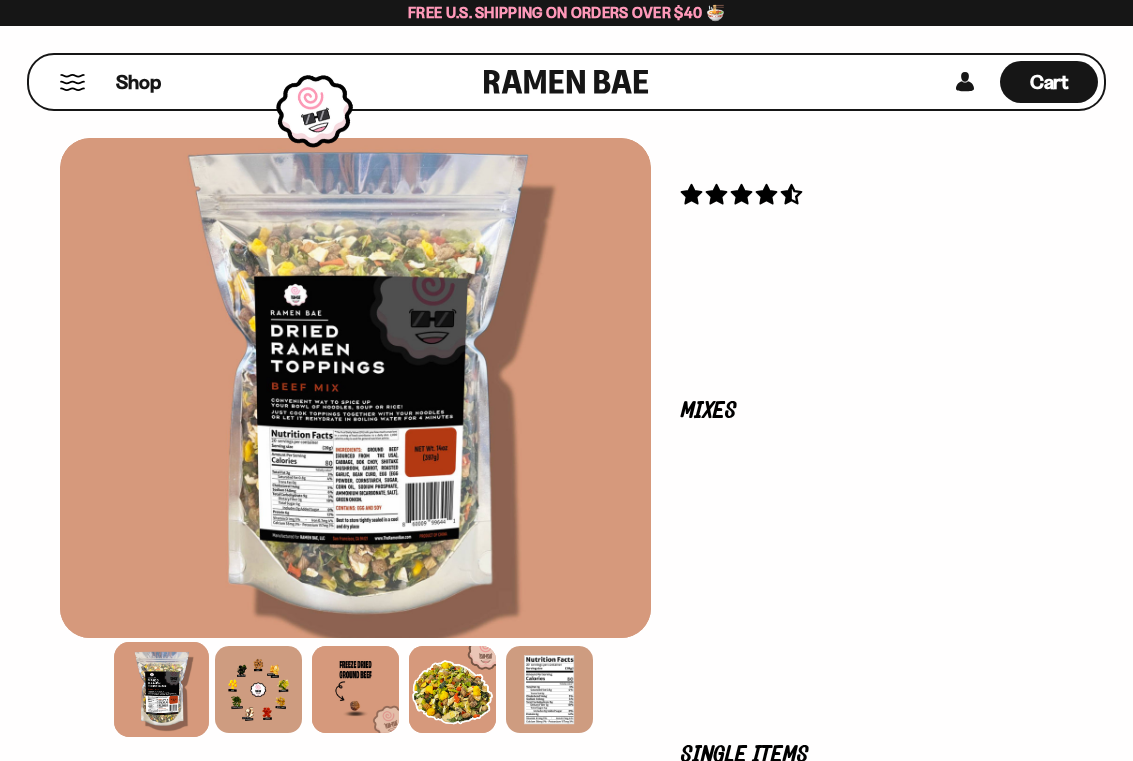 scroll, scrollTop: 0, scrollLeft: 0, axis: both 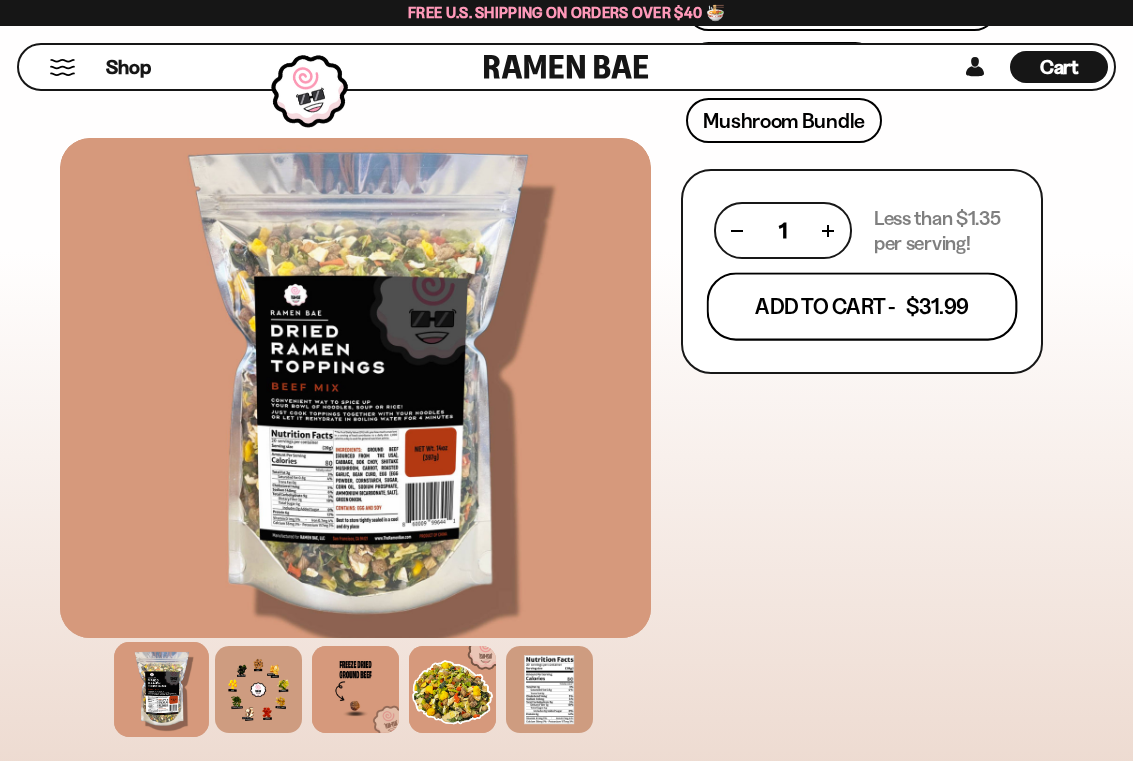 click on "Add To Cart -
$31.99" at bounding box center [862, 307] 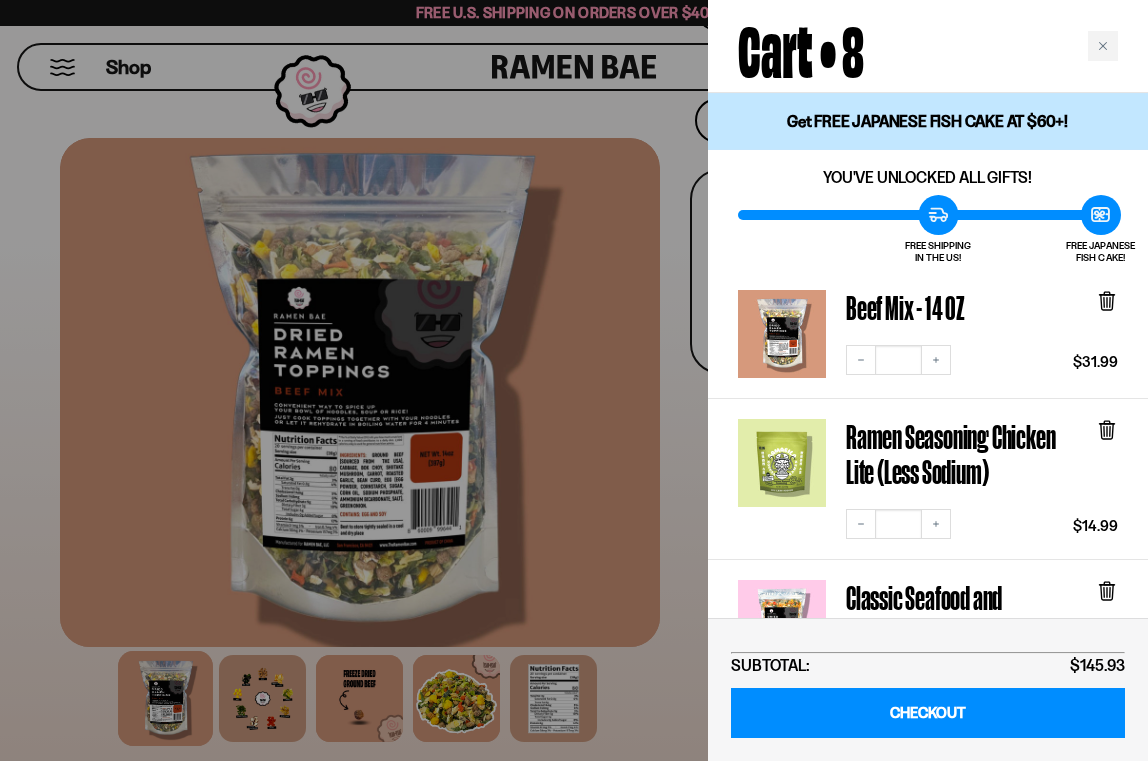 drag, startPoint x: 1141, startPoint y: 183, endPoint x: 1140, endPoint y: 202, distance: 19.026299 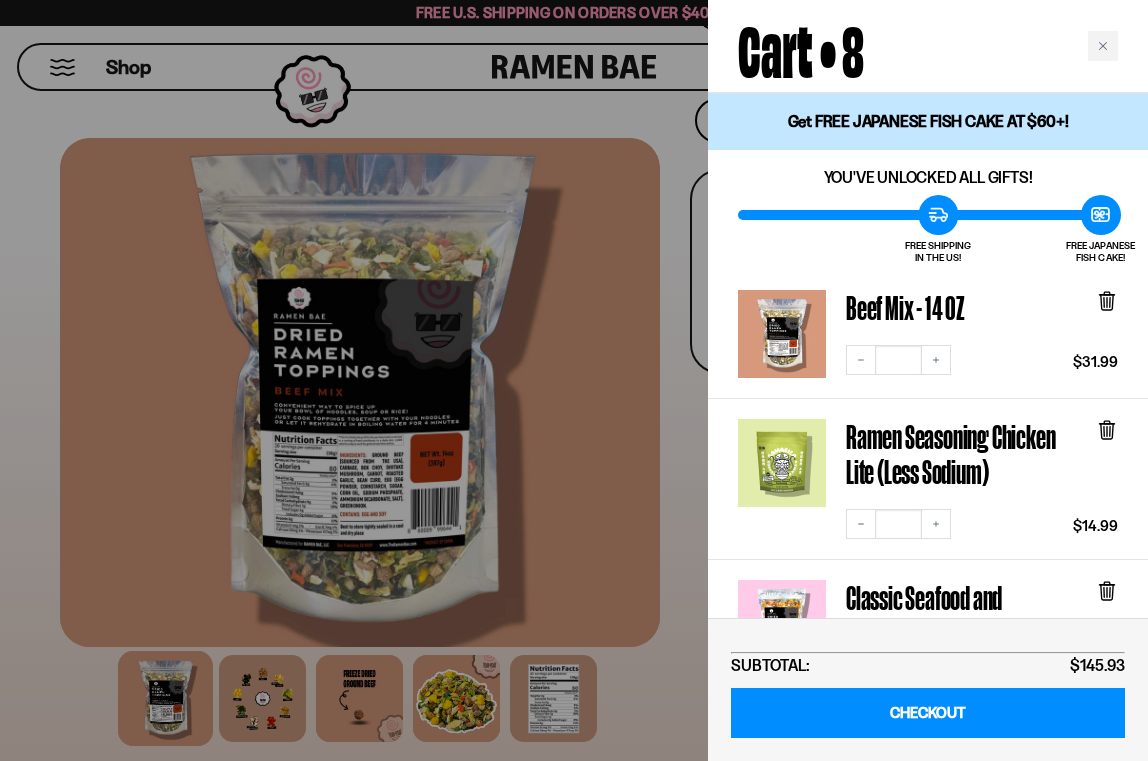 click on "Cart • 8" at bounding box center (801, 46) 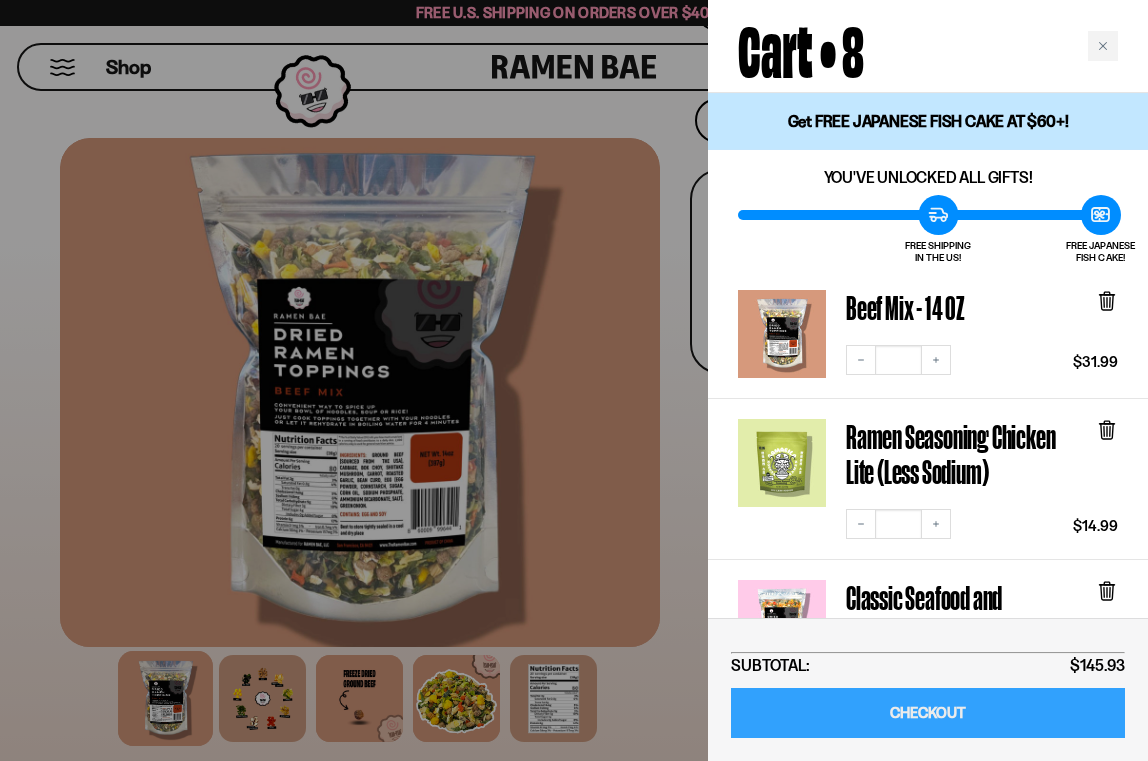 click on "CHECKOUT" at bounding box center (928, 713) 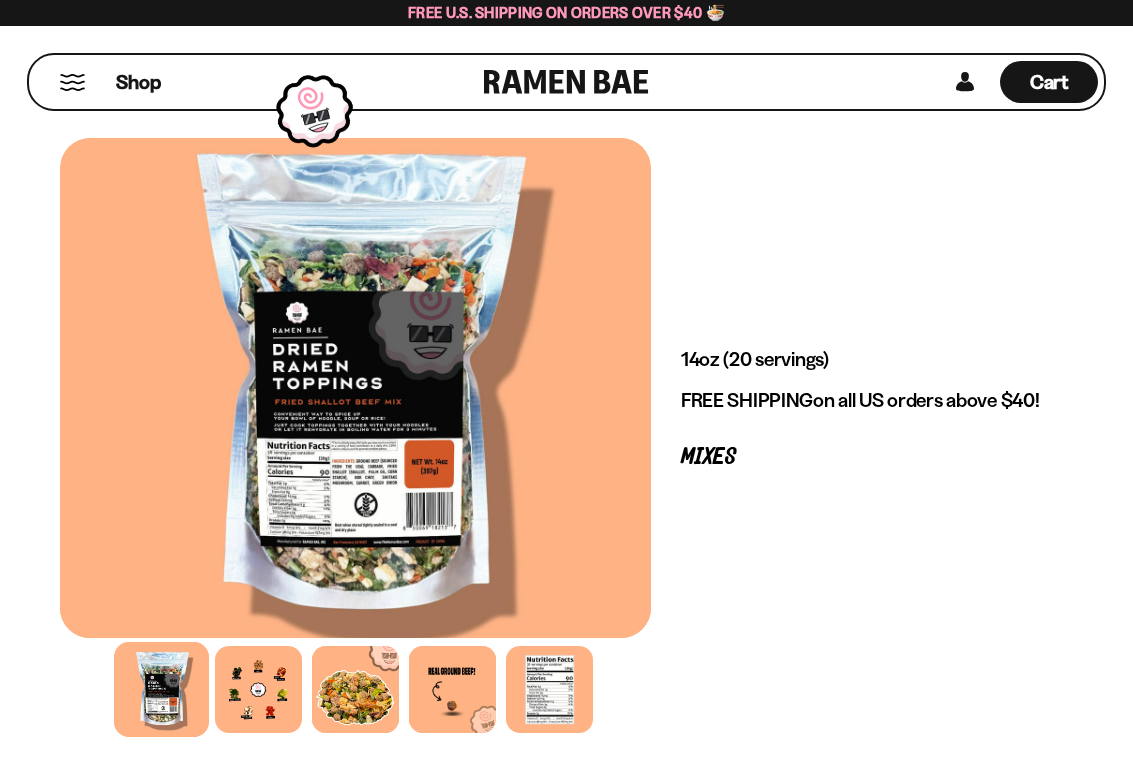 scroll, scrollTop: 0, scrollLeft: 0, axis: both 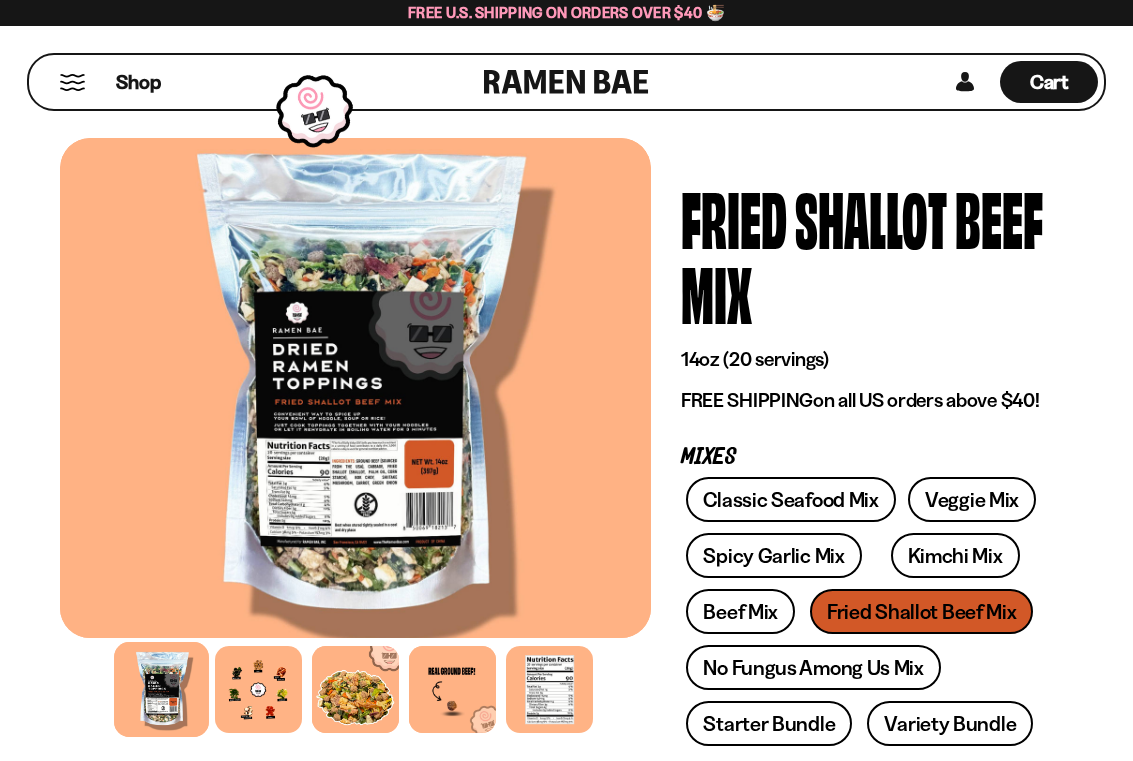 click on "Shop
Cart
D0381C2F-513E-4F90-8A41-6F0A75DCBAAA" at bounding box center [566, 82] 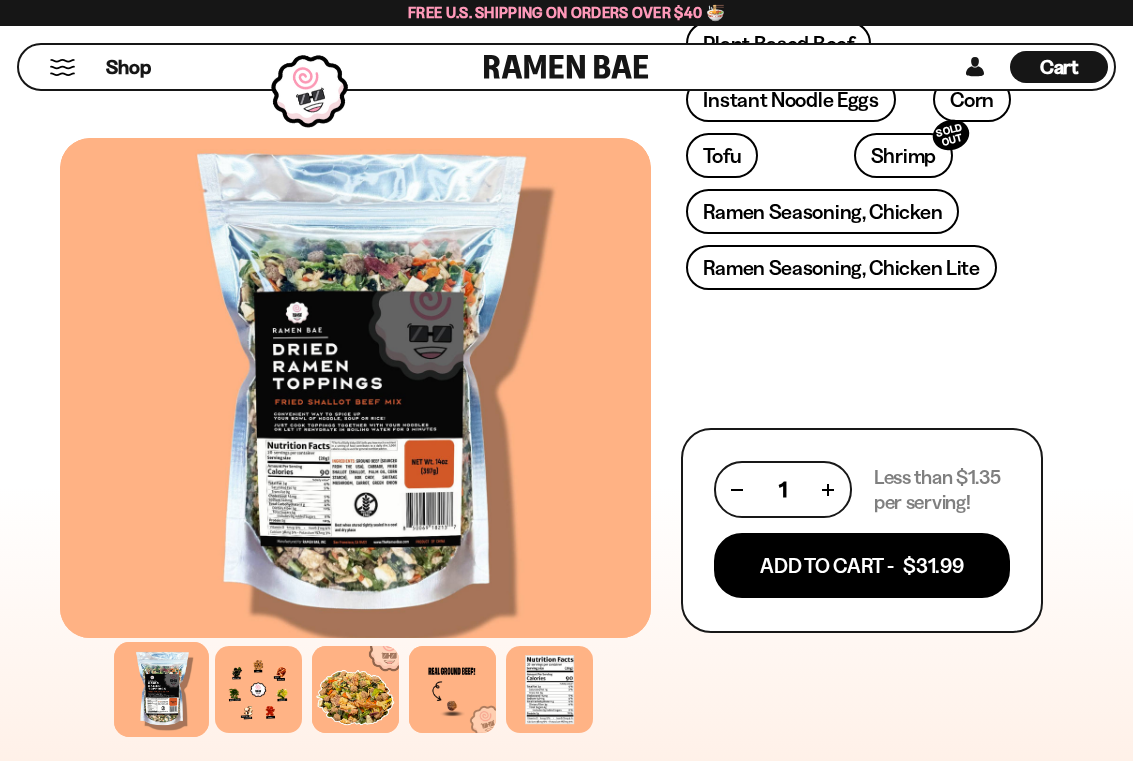 scroll, scrollTop: 956, scrollLeft: 0, axis: vertical 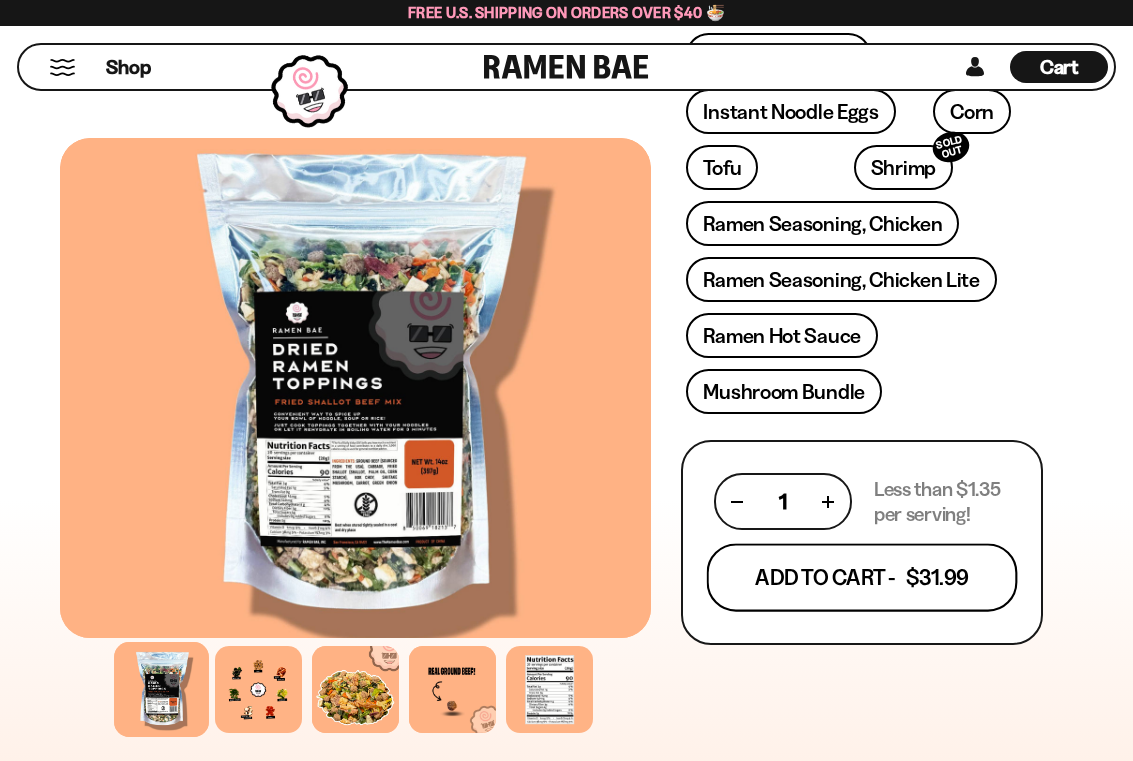click on "Add To Cart -
$31.99" at bounding box center (862, 577) 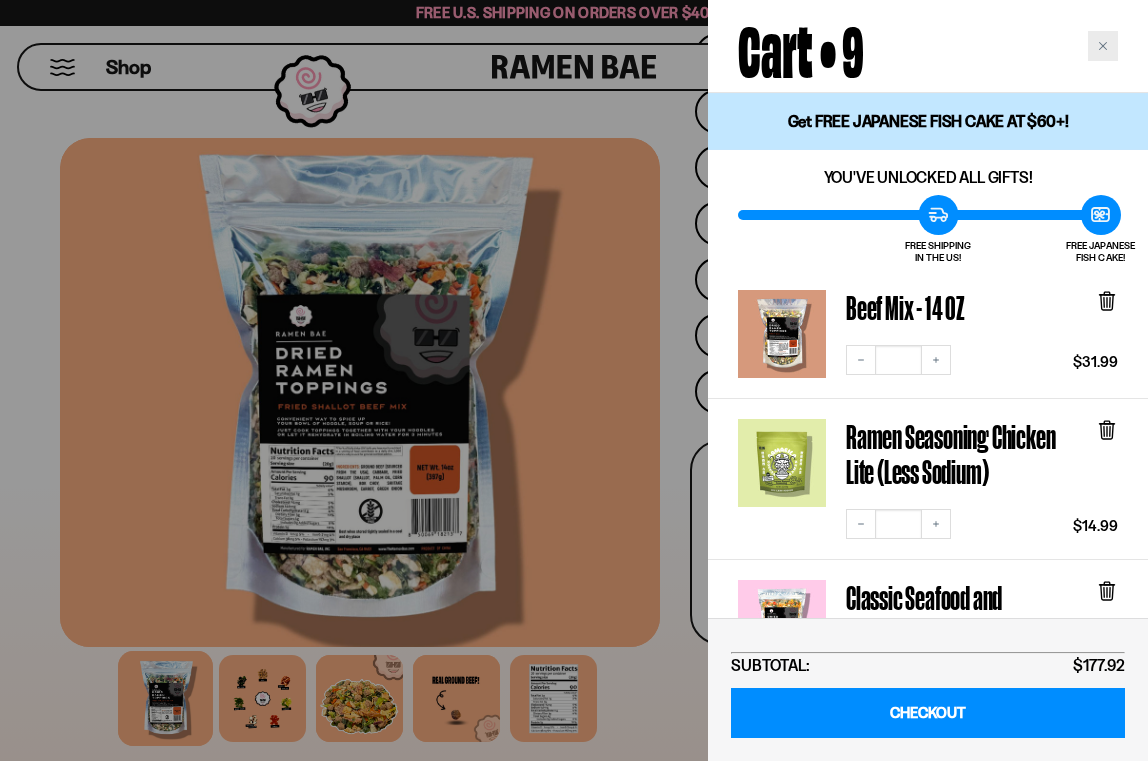 click 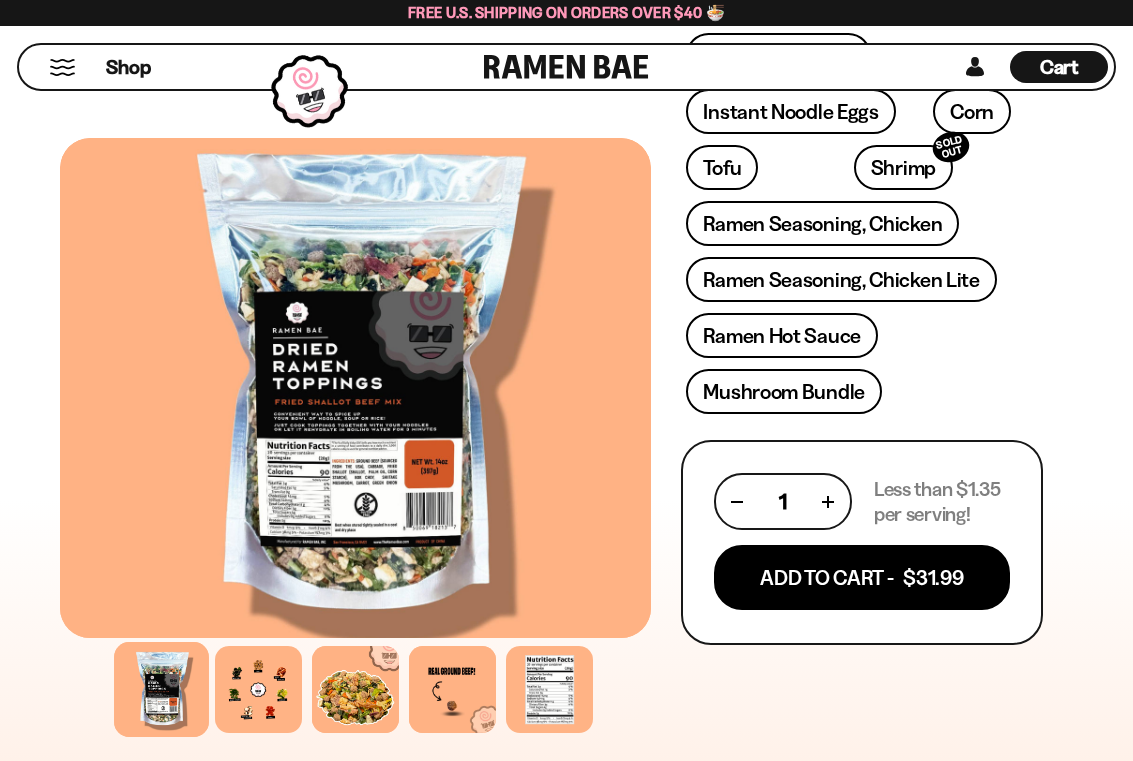 drag, startPoint x: 1034, startPoint y: 184, endPoint x: 1046, endPoint y: 156, distance: 30.463093 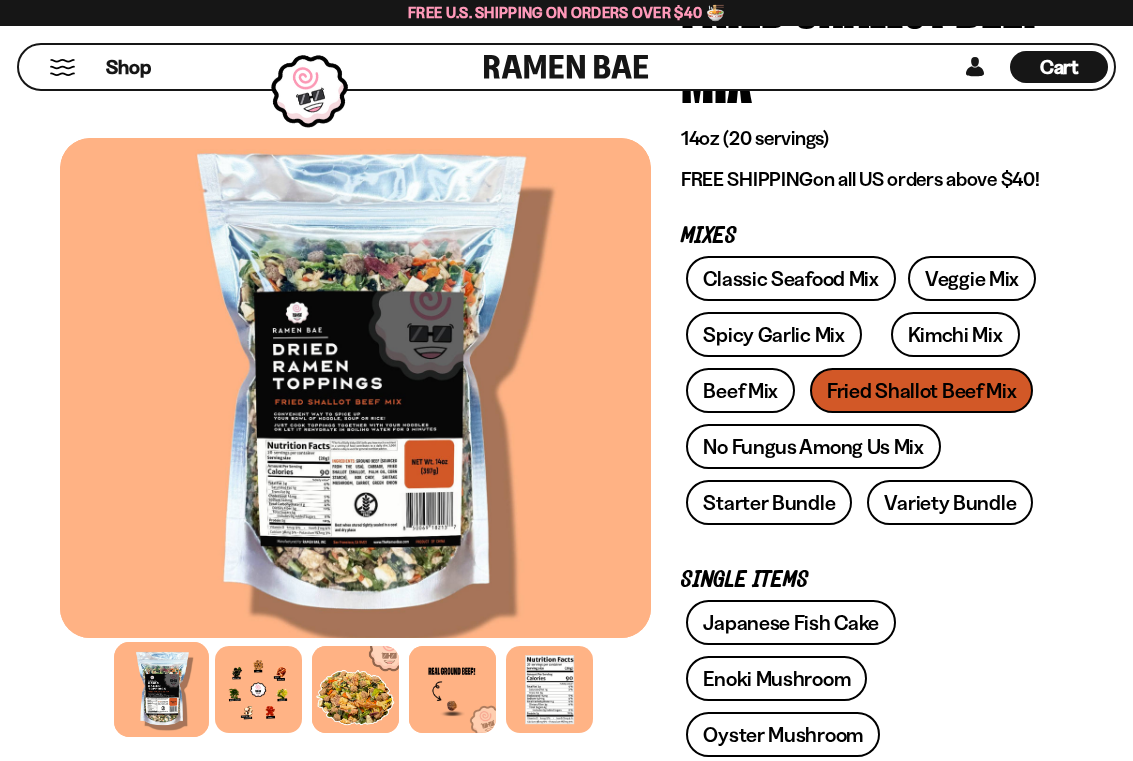 scroll, scrollTop: 0, scrollLeft: 0, axis: both 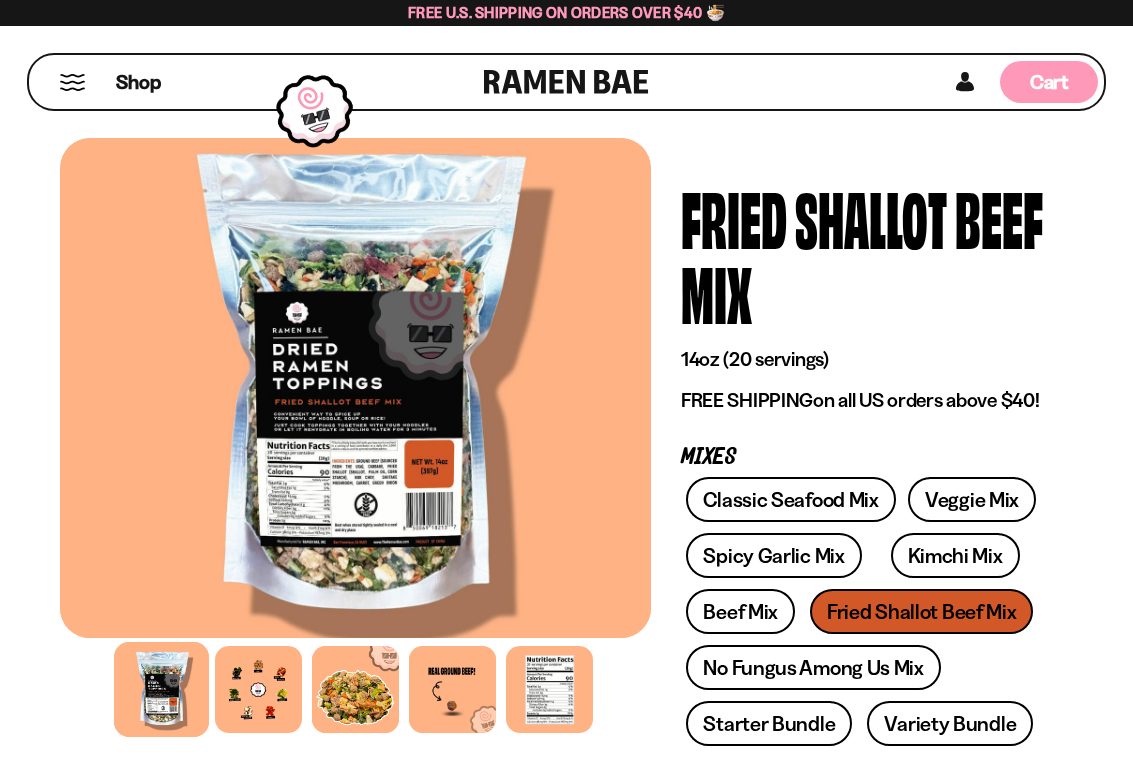 click on "Cart
D0381C2F-513E-4F90-8A41-6F0A75DCBAAA" at bounding box center [1049, 82] 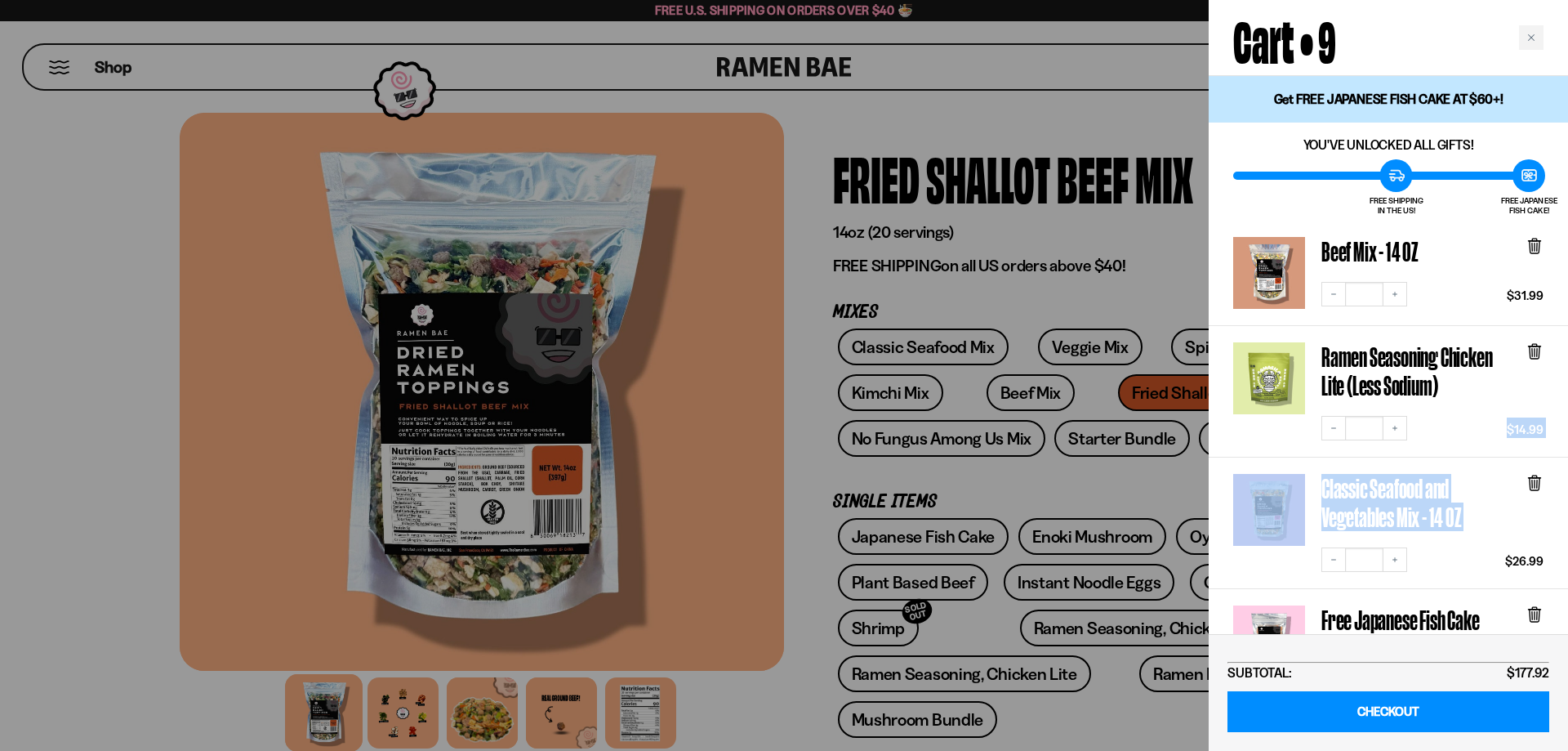 drag, startPoint x: 1472, startPoint y: 542, endPoint x: 1457, endPoint y: 409, distance: 133.8432 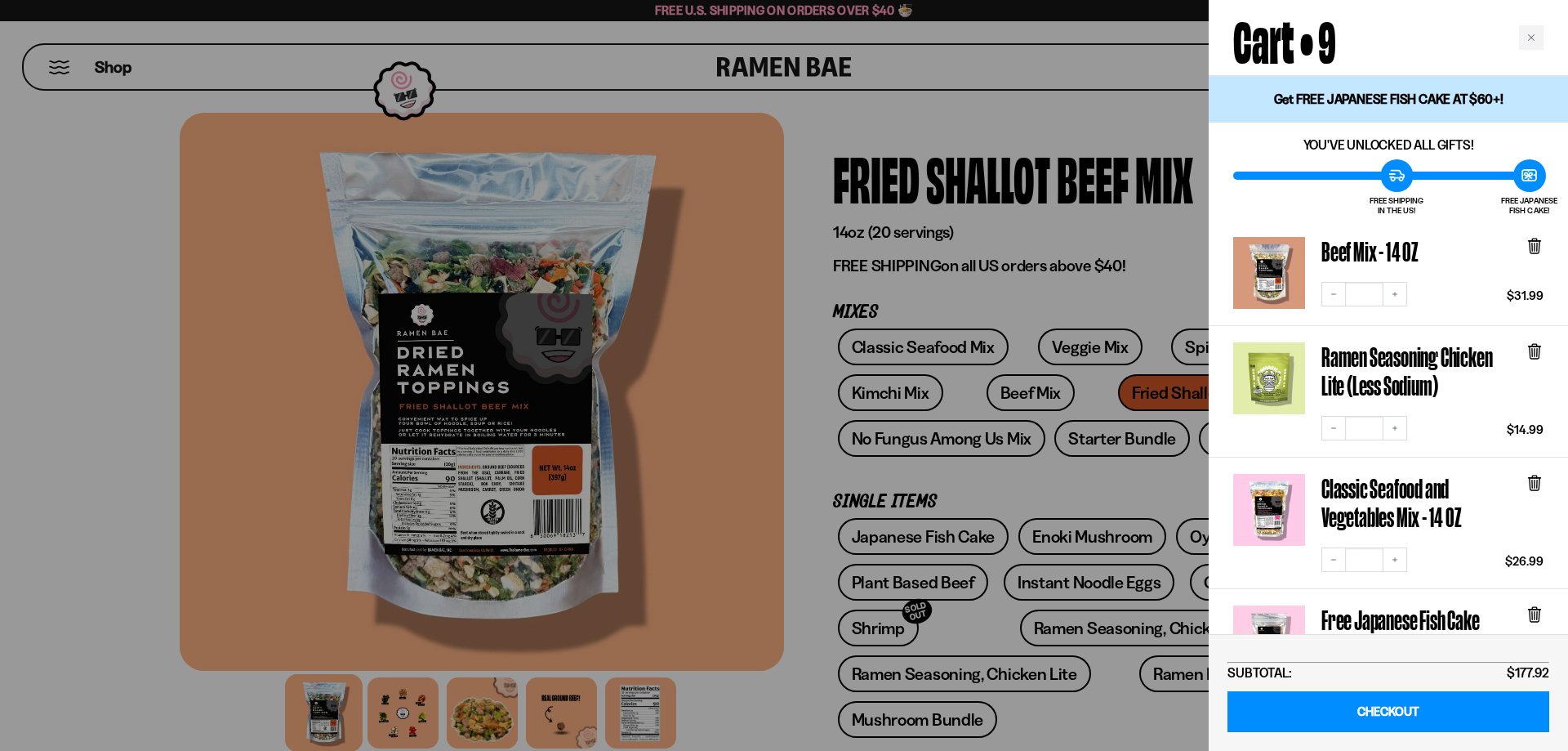 drag, startPoint x: 1559, startPoint y: 66, endPoint x: 1486, endPoint y: 36, distance: 78.924014 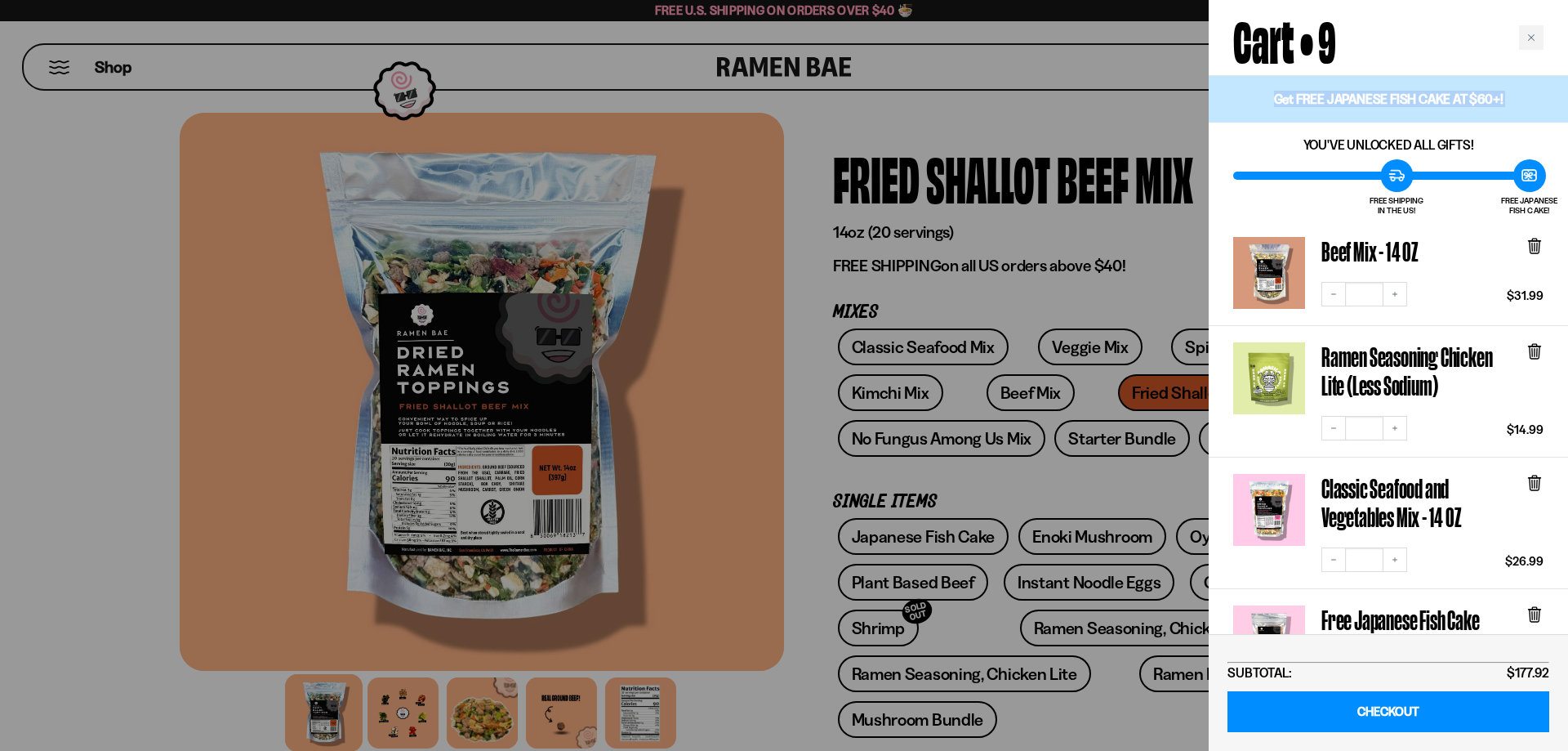 drag, startPoint x: 1250, startPoint y: 86, endPoint x: 1240, endPoint y: 145, distance: 59.84146 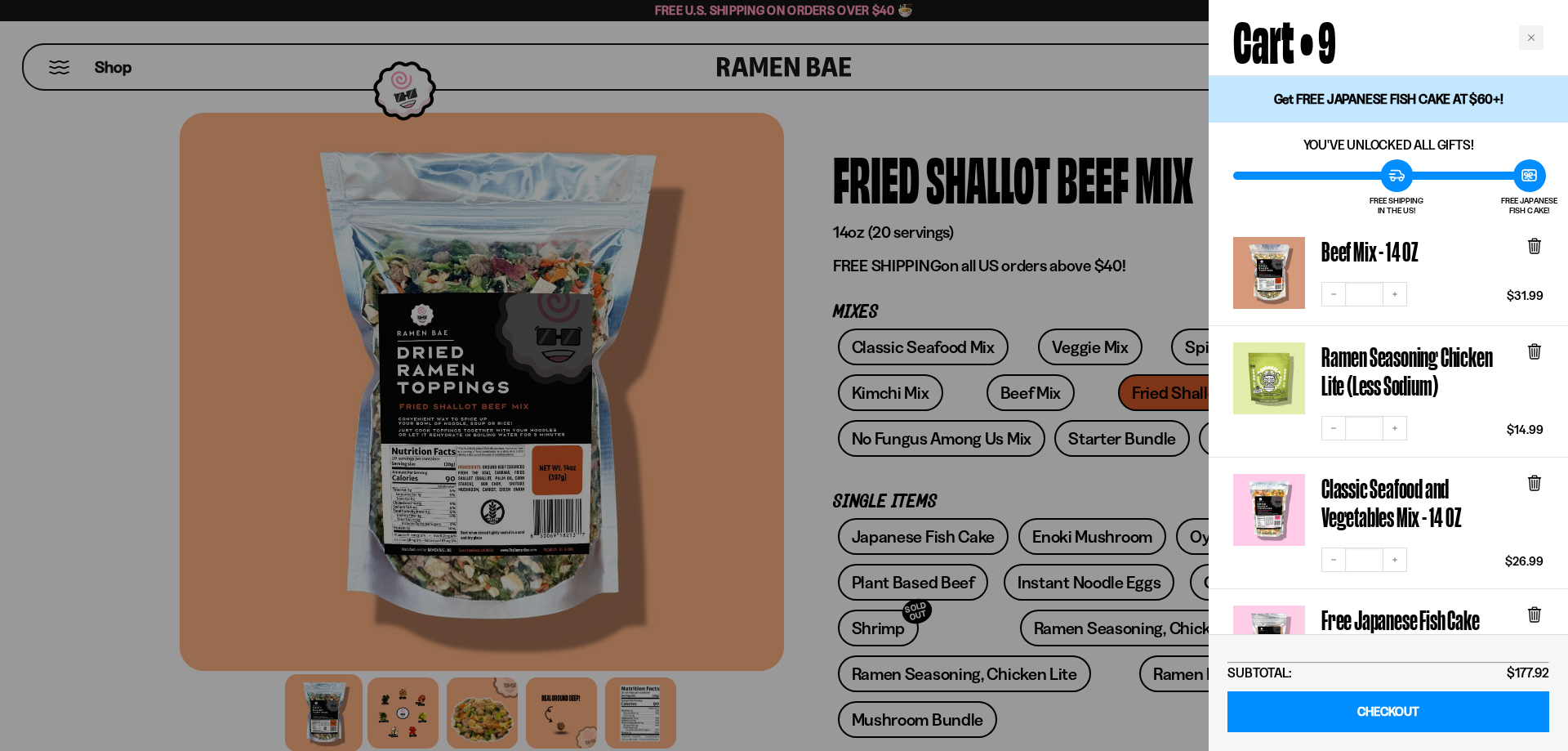 click on "Cart • 9" at bounding box center [1388, 38] 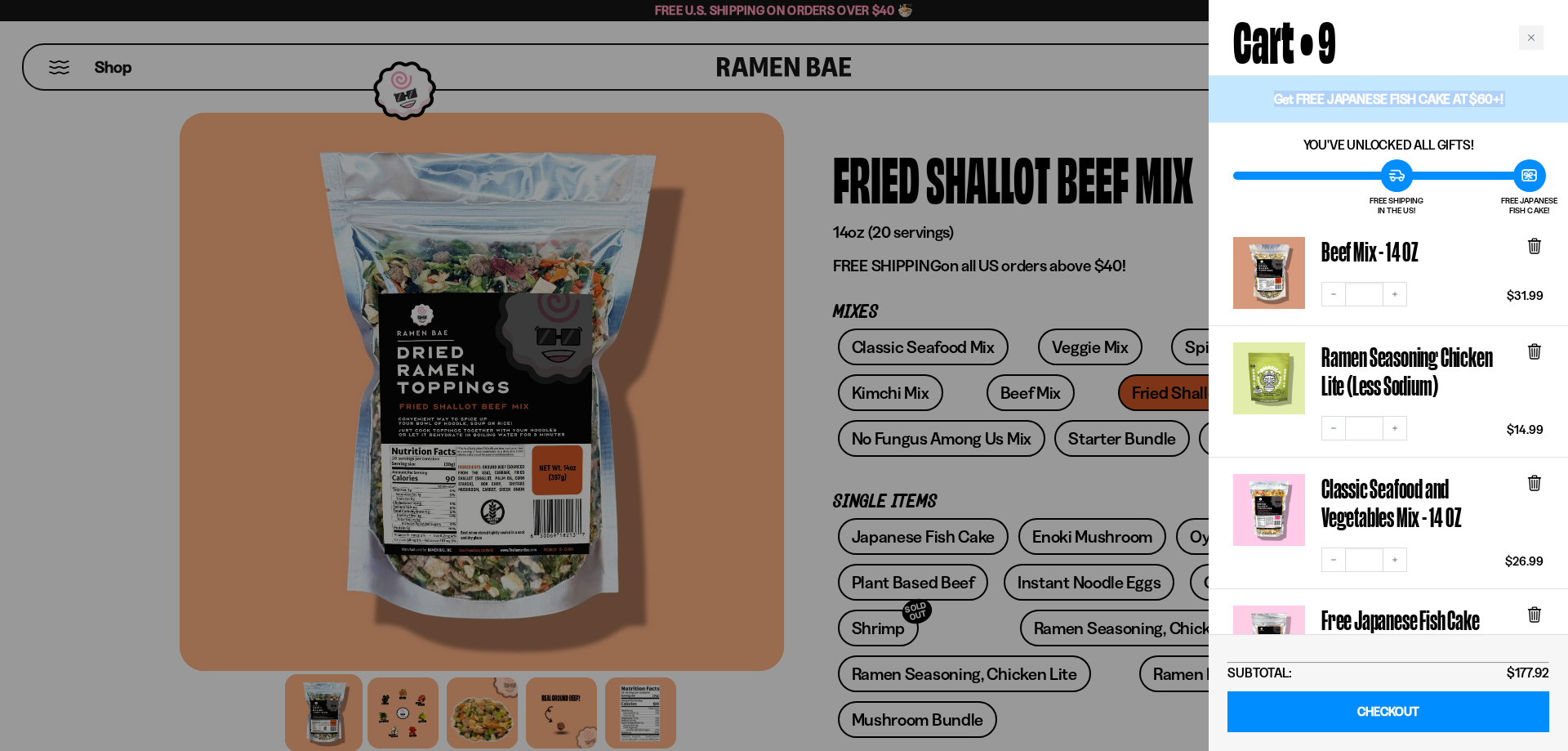 drag, startPoint x: 1248, startPoint y: 141, endPoint x: 1236, endPoint y: 118, distance: 25.942244 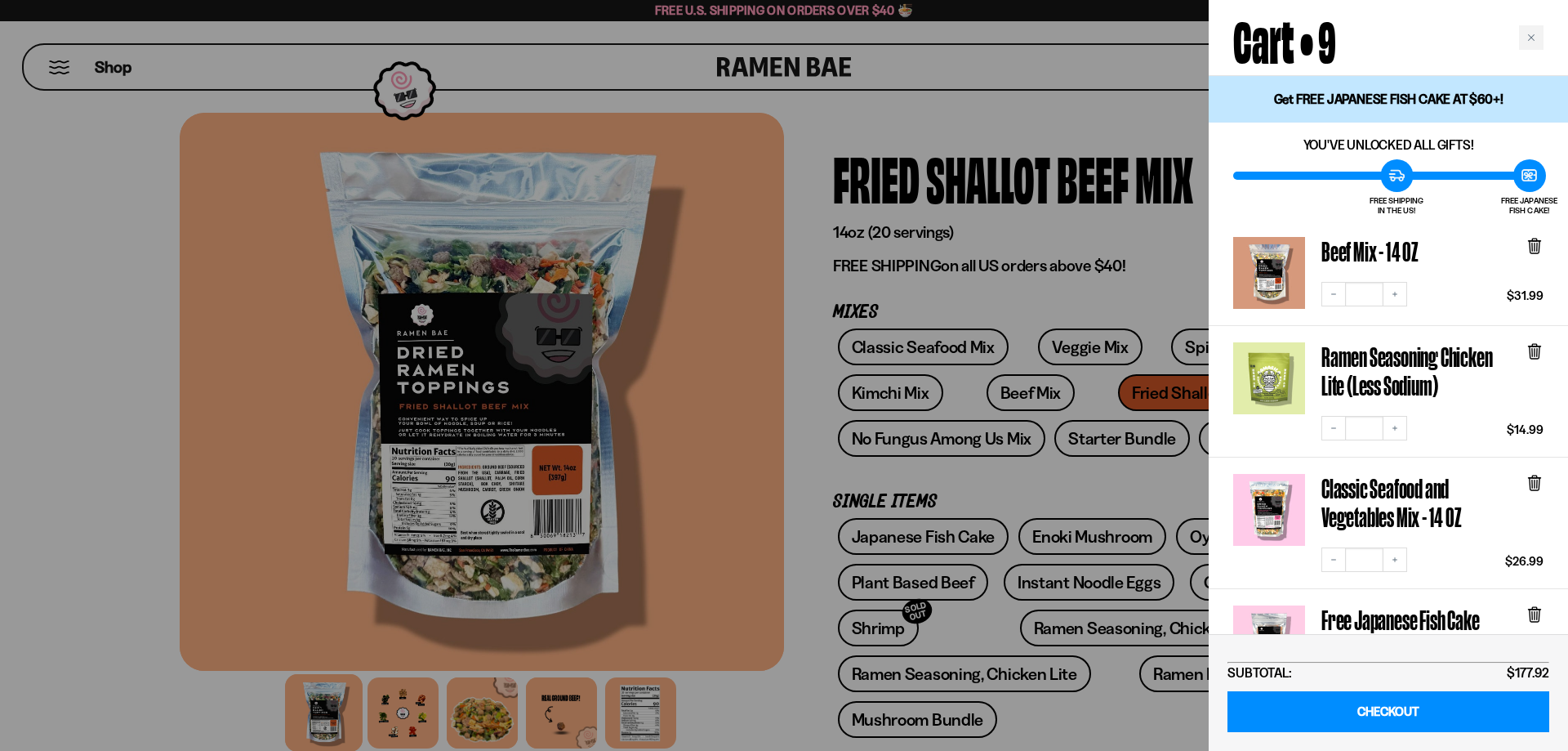click on "Classic Seafood and Vegetables Mix - 14 OZ Decrease quantity * Increase quantity $26.99" at bounding box center [1388, 523] 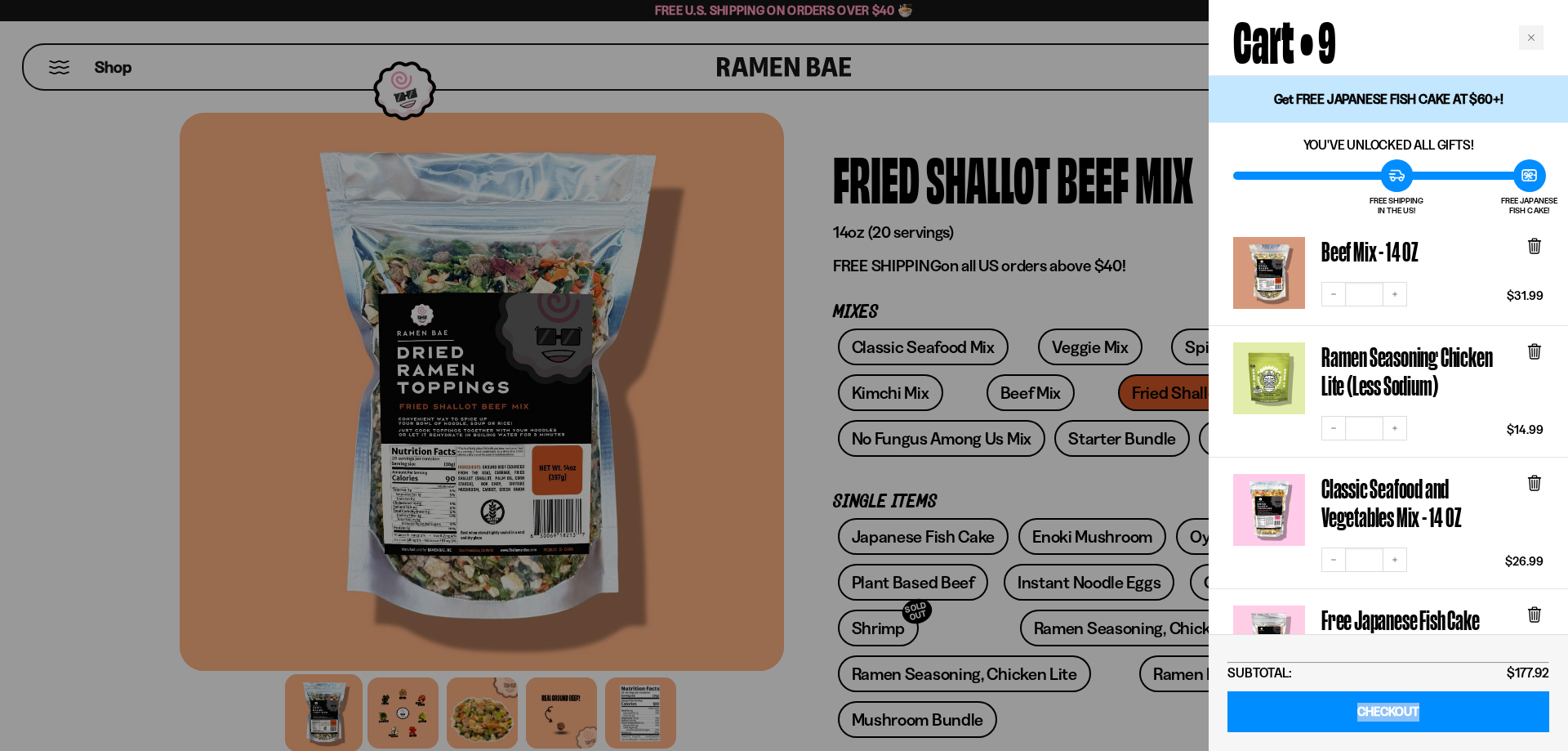 click on "SUBTOTAL:
$177.92
CHECKOUT" at bounding box center (1388, 692) 